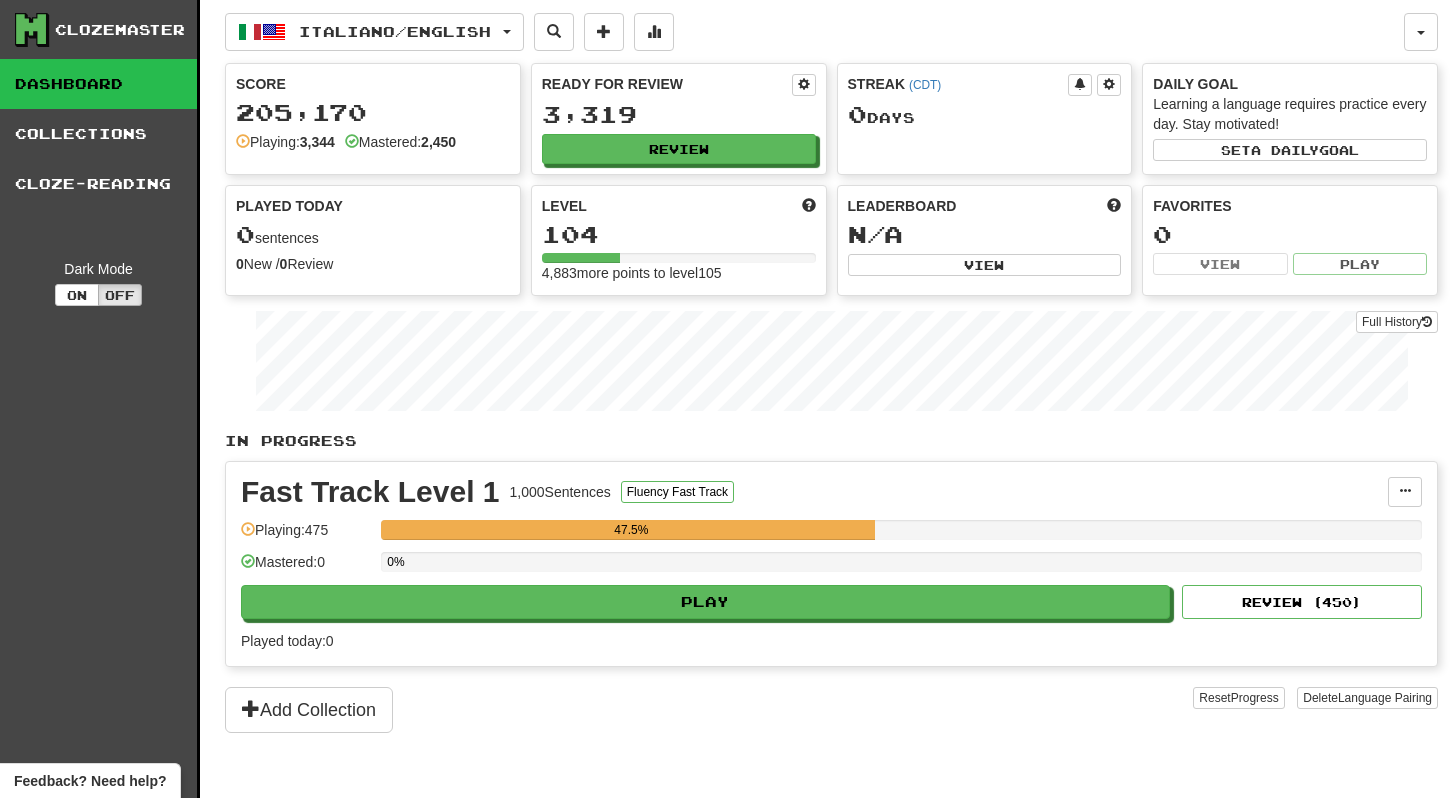 scroll, scrollTop: 0, scrollLeft: 0, axis: both 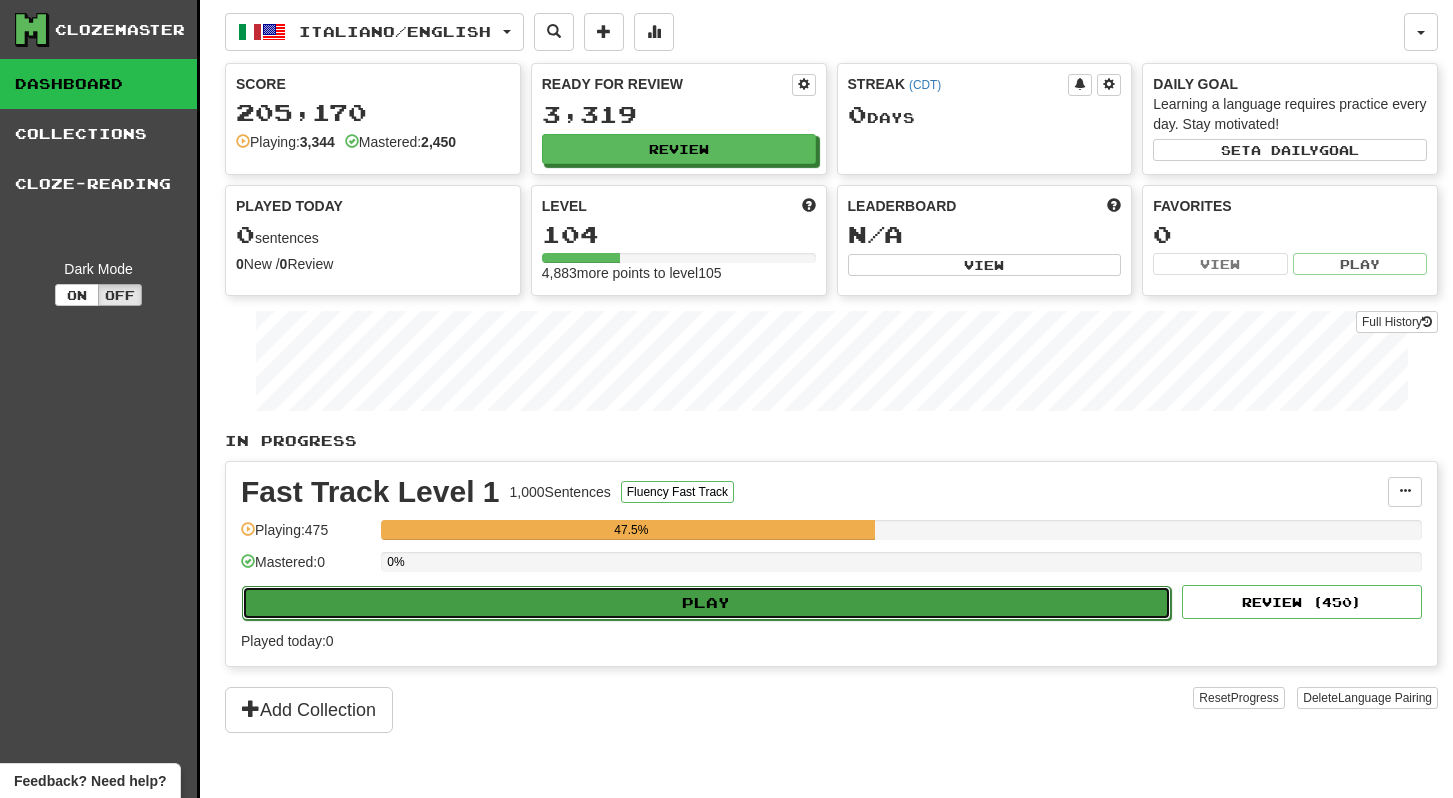 click on "Play" at bounding box center [706, 603] 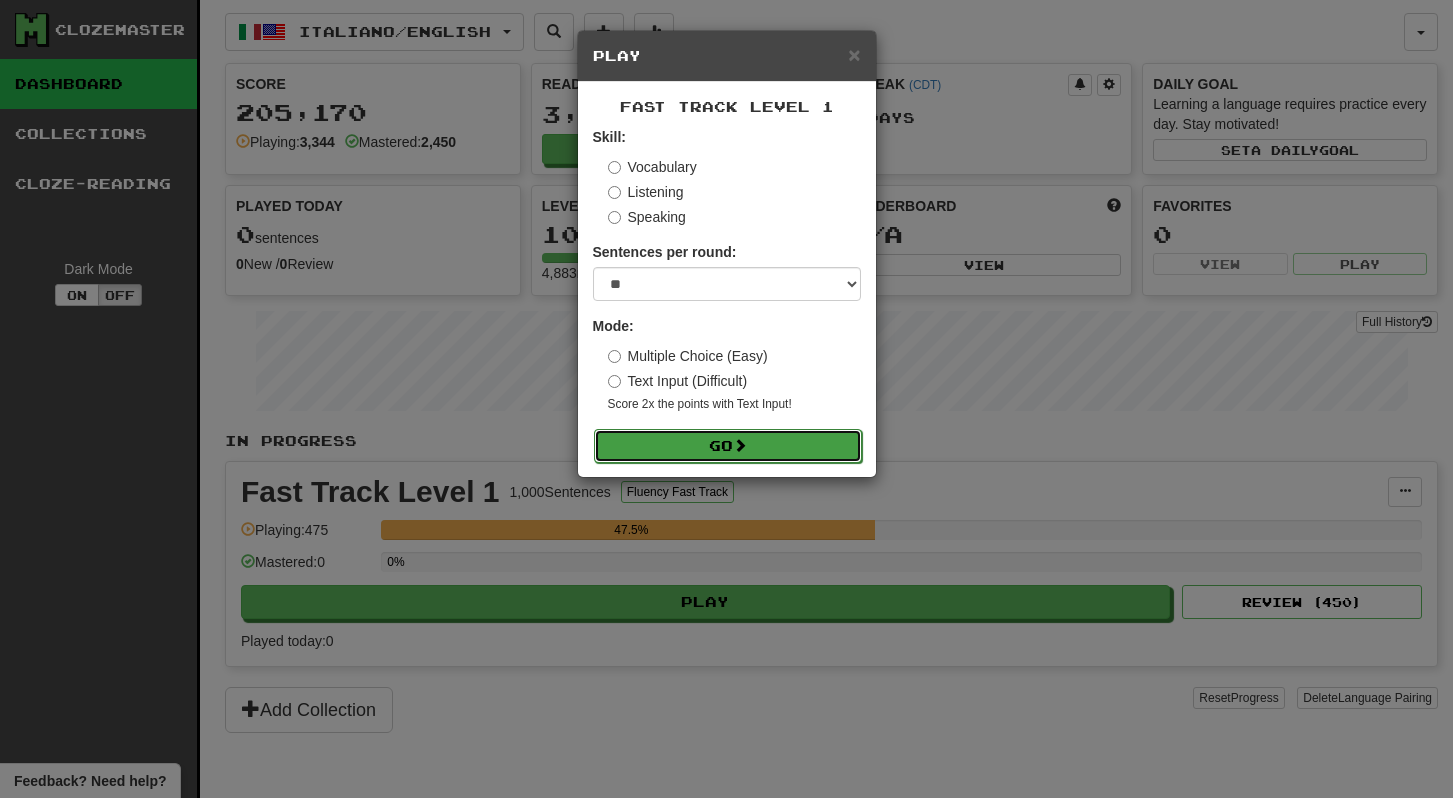 click on "Go" at bounding box center (728, 446) 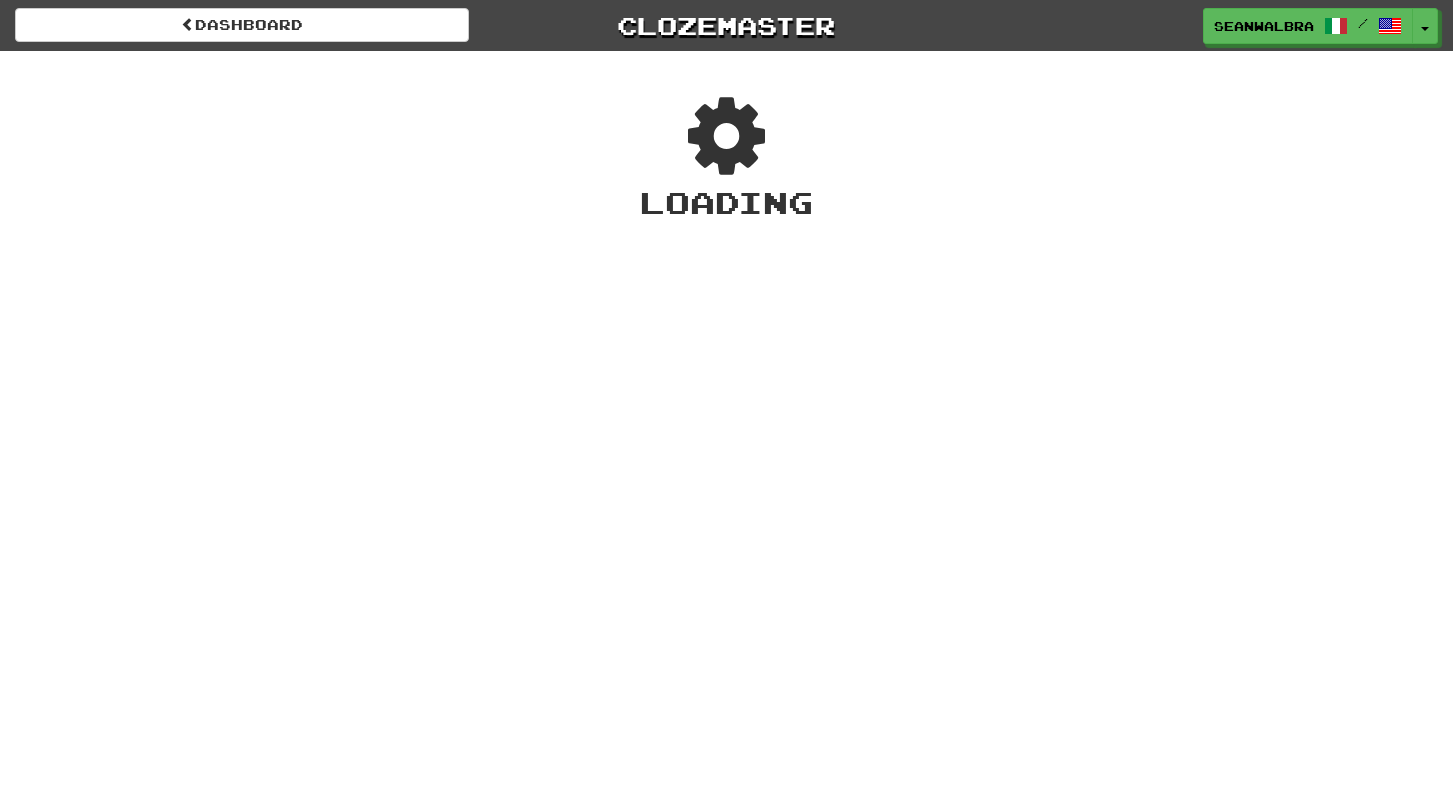 scroll, scrollTop: 0, scrollLeft: 0, axis: both 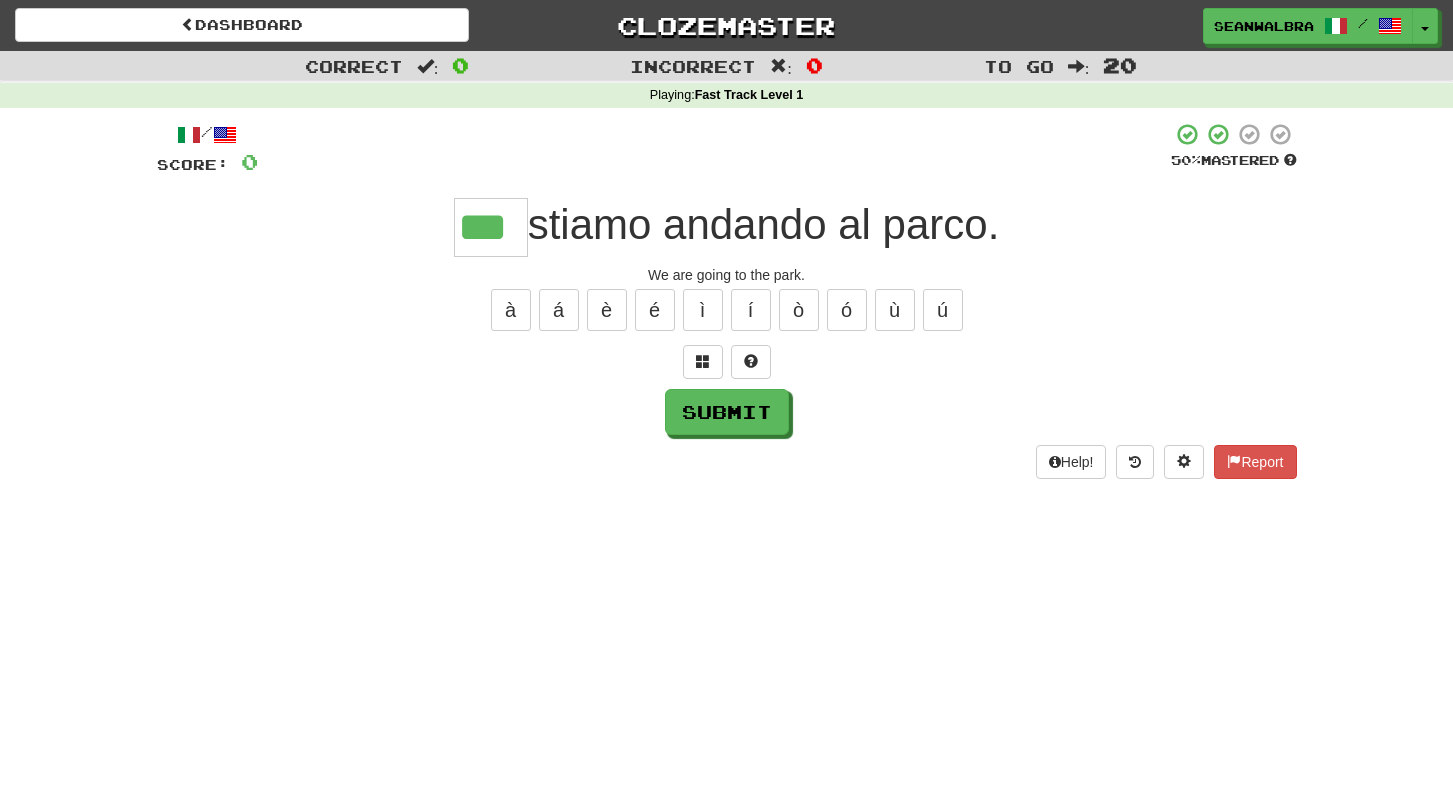 type on "***" 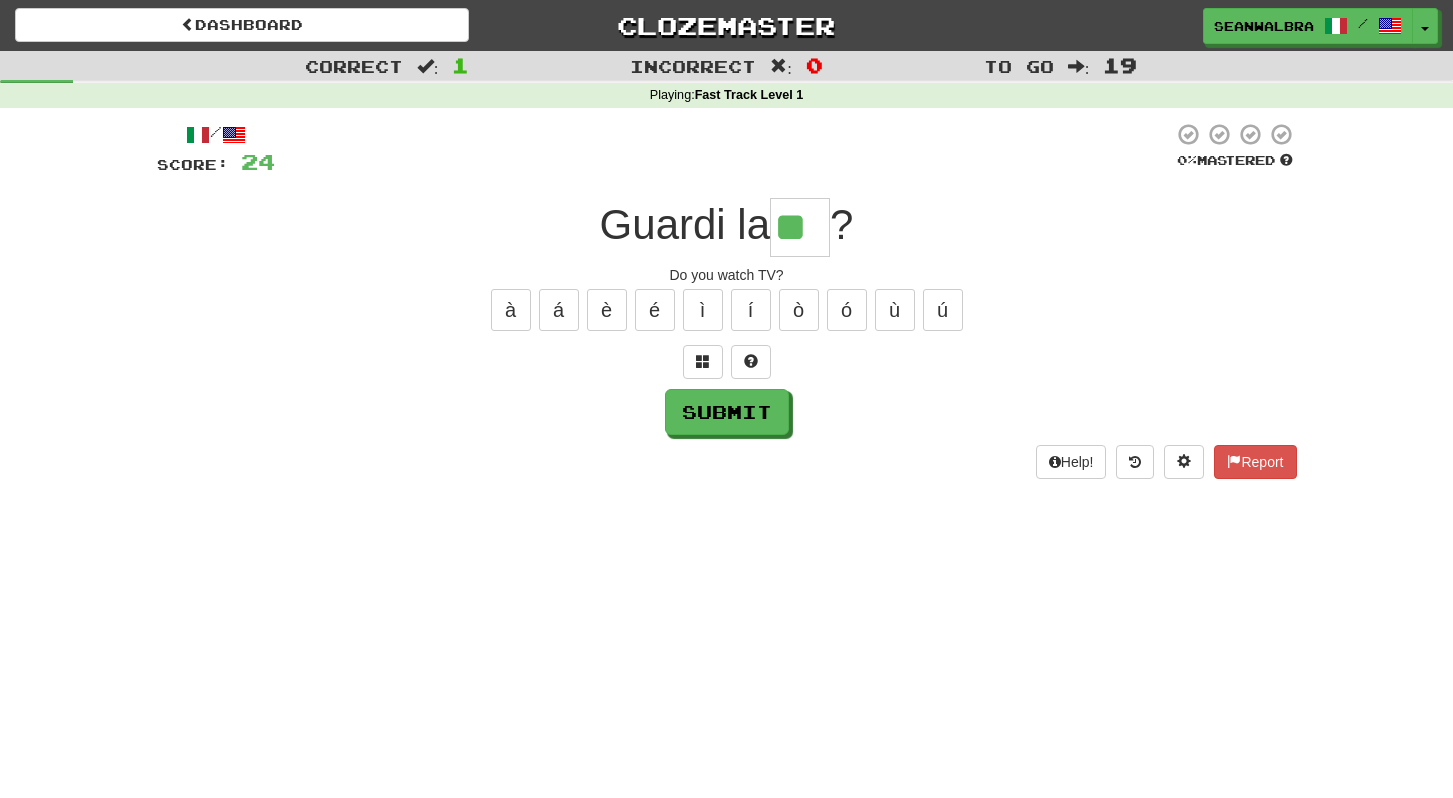 type on "**" 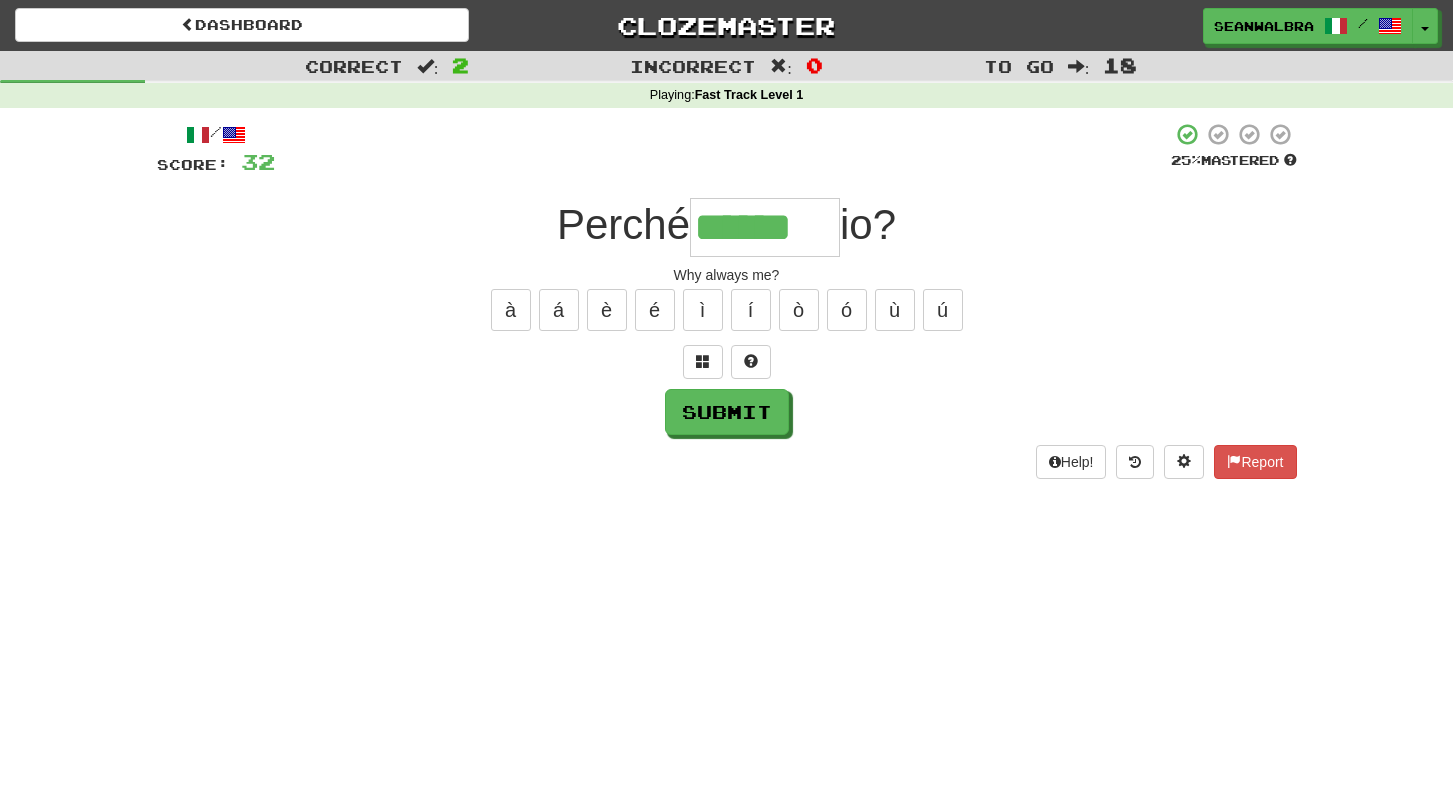 type on "******" 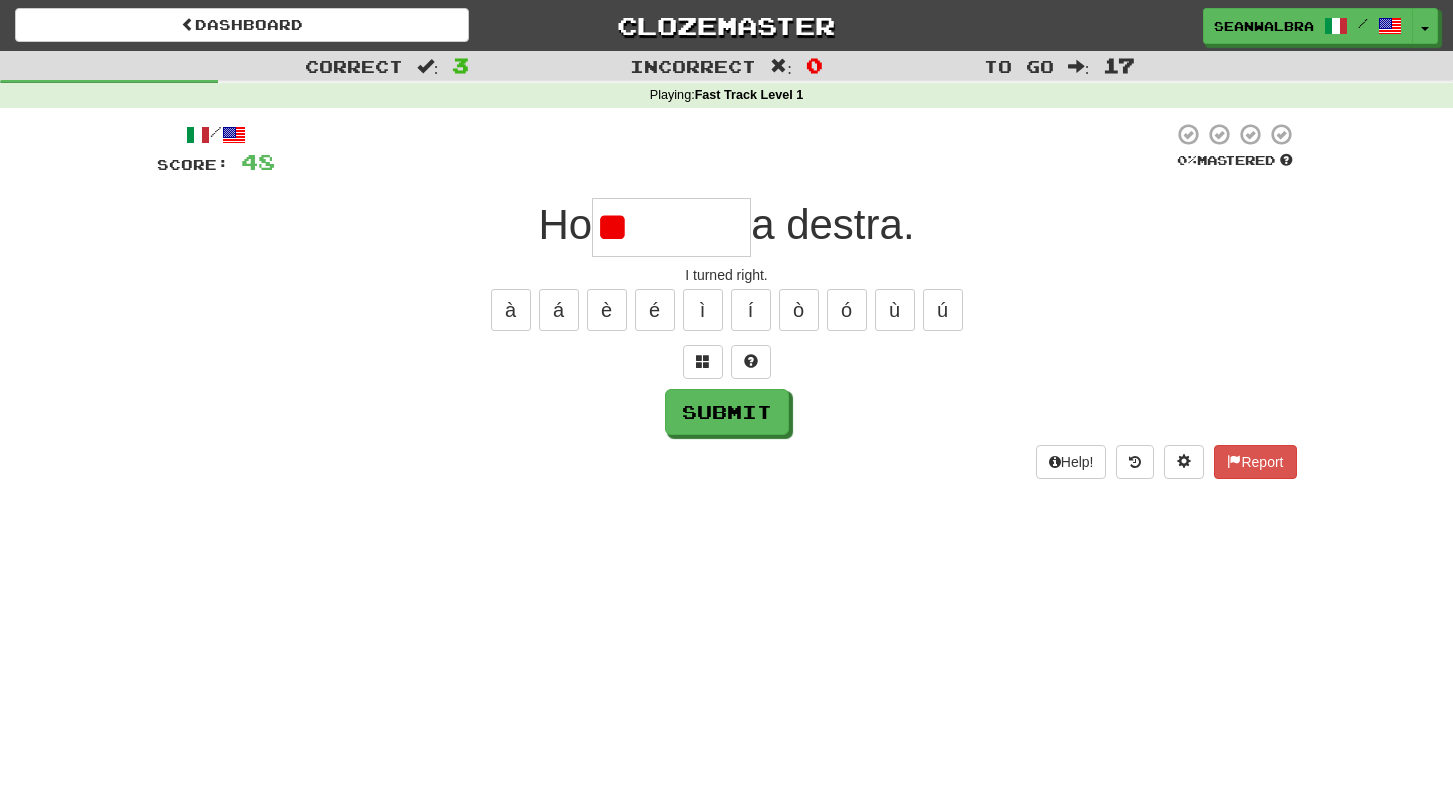 type on "*" 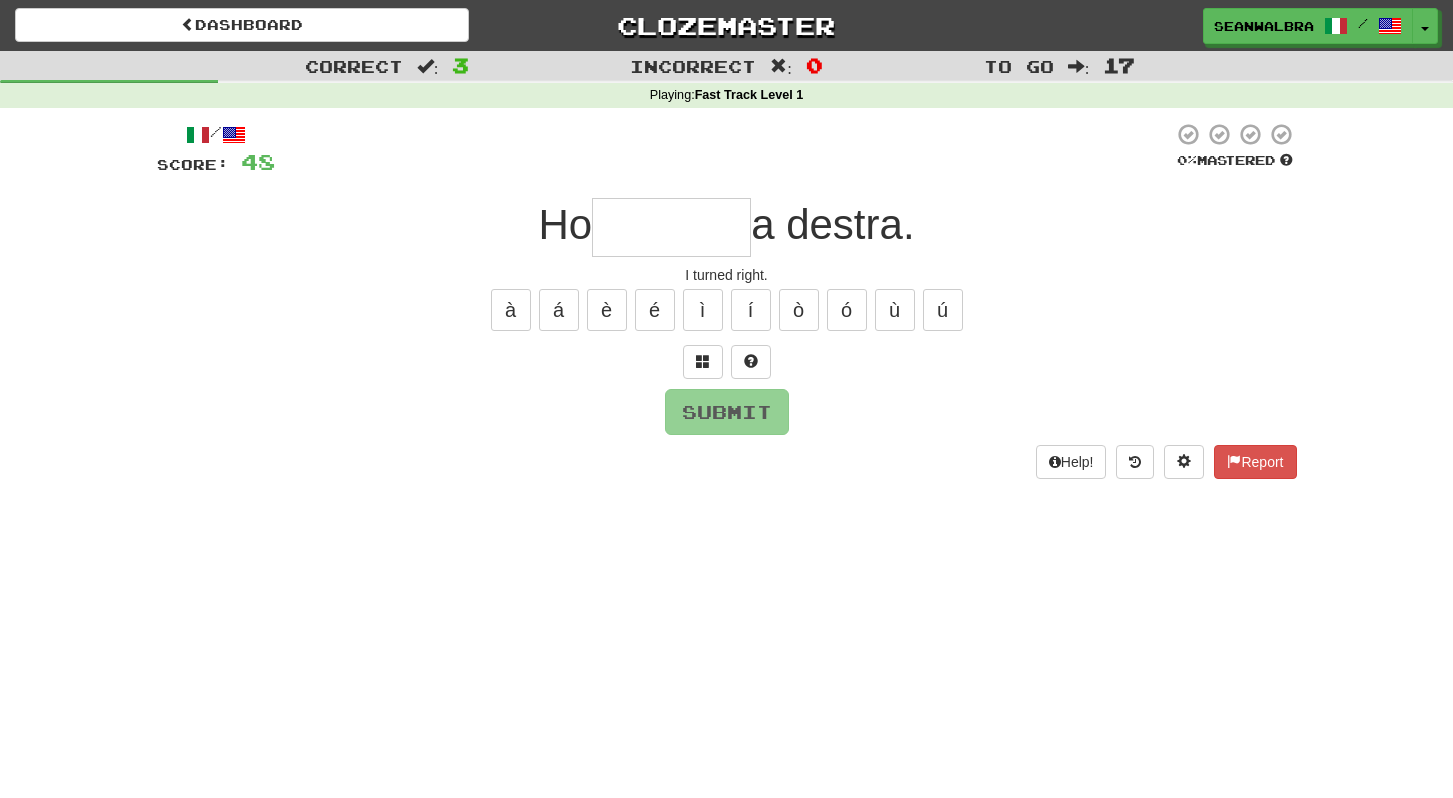 type on "*" 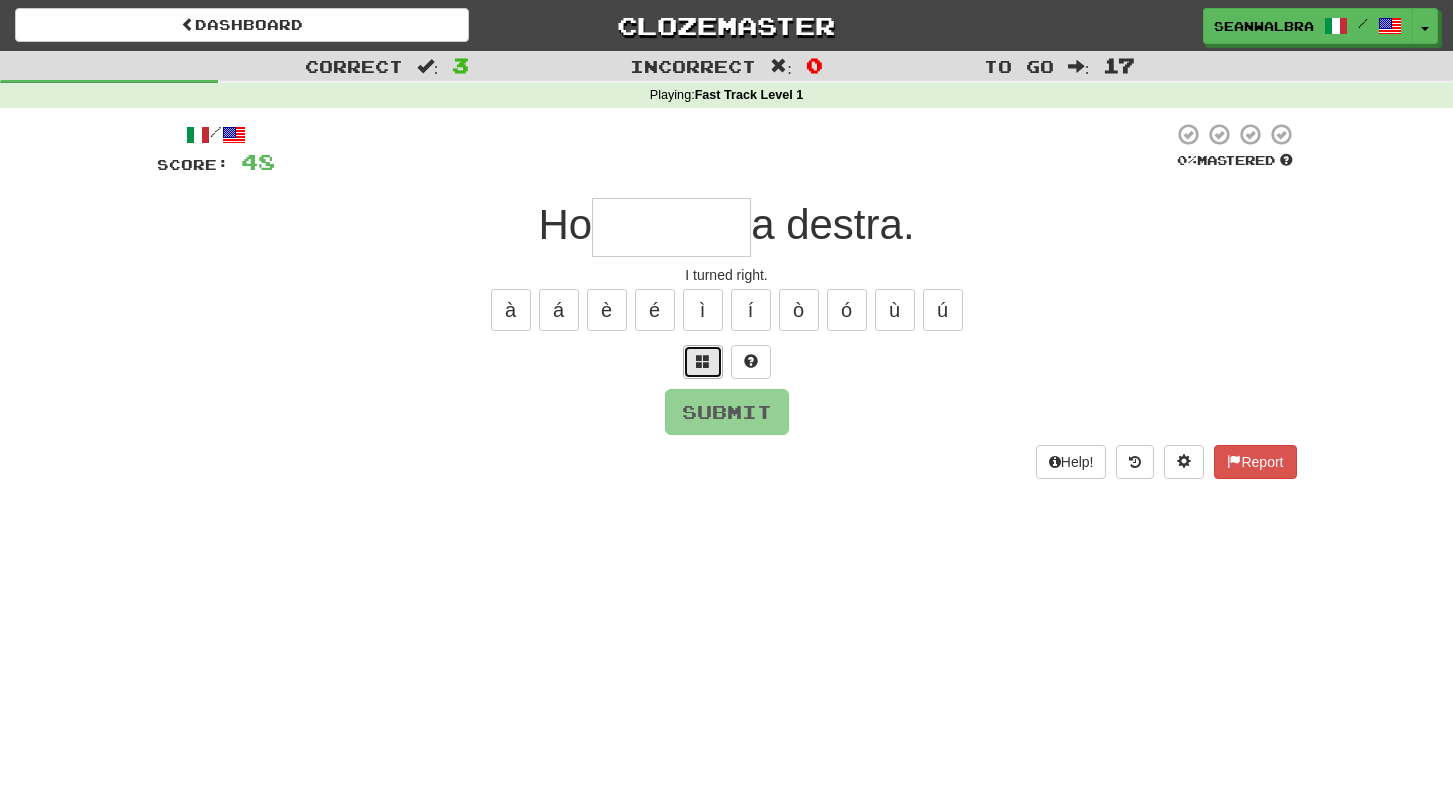 click at bounding box center [703, 362] 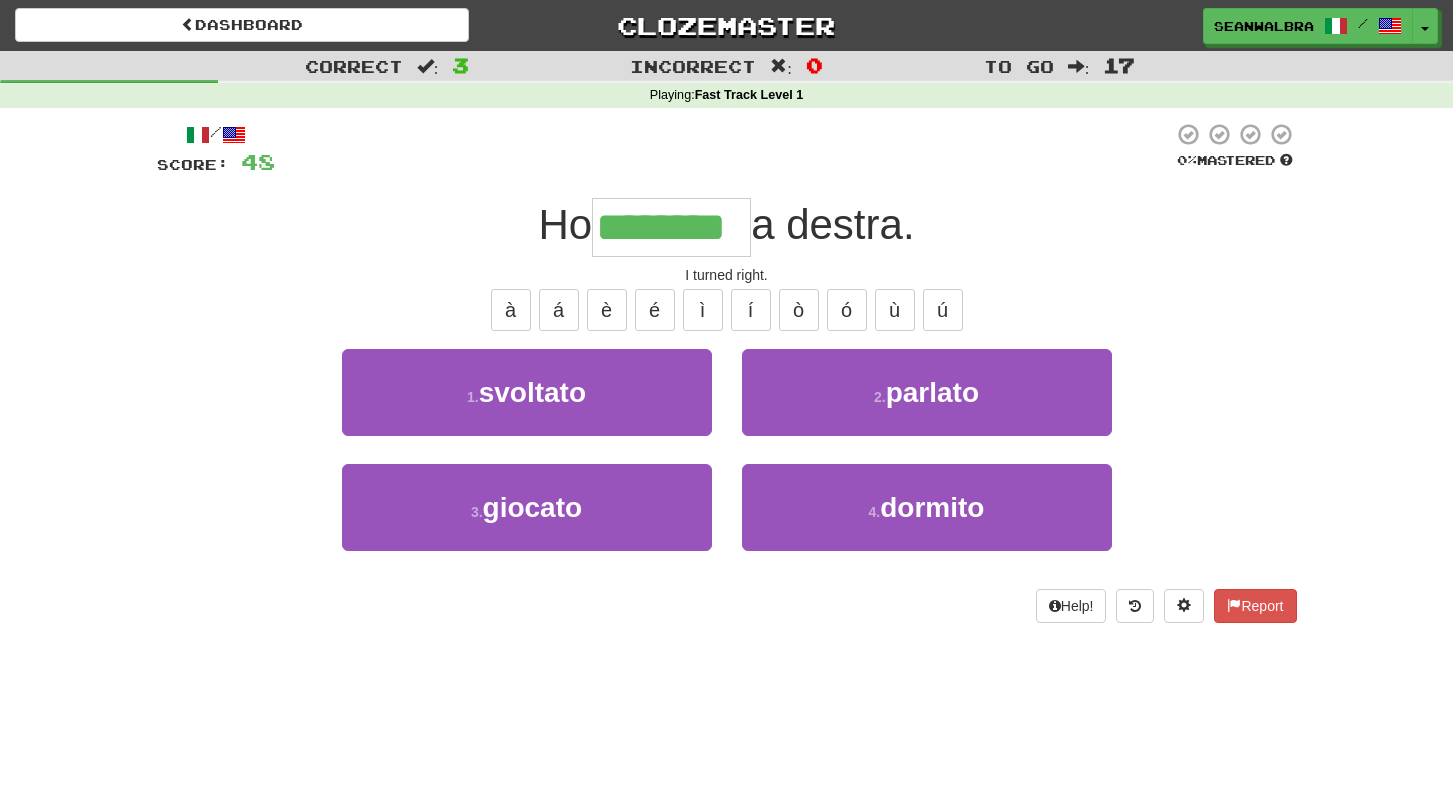 type on "********" 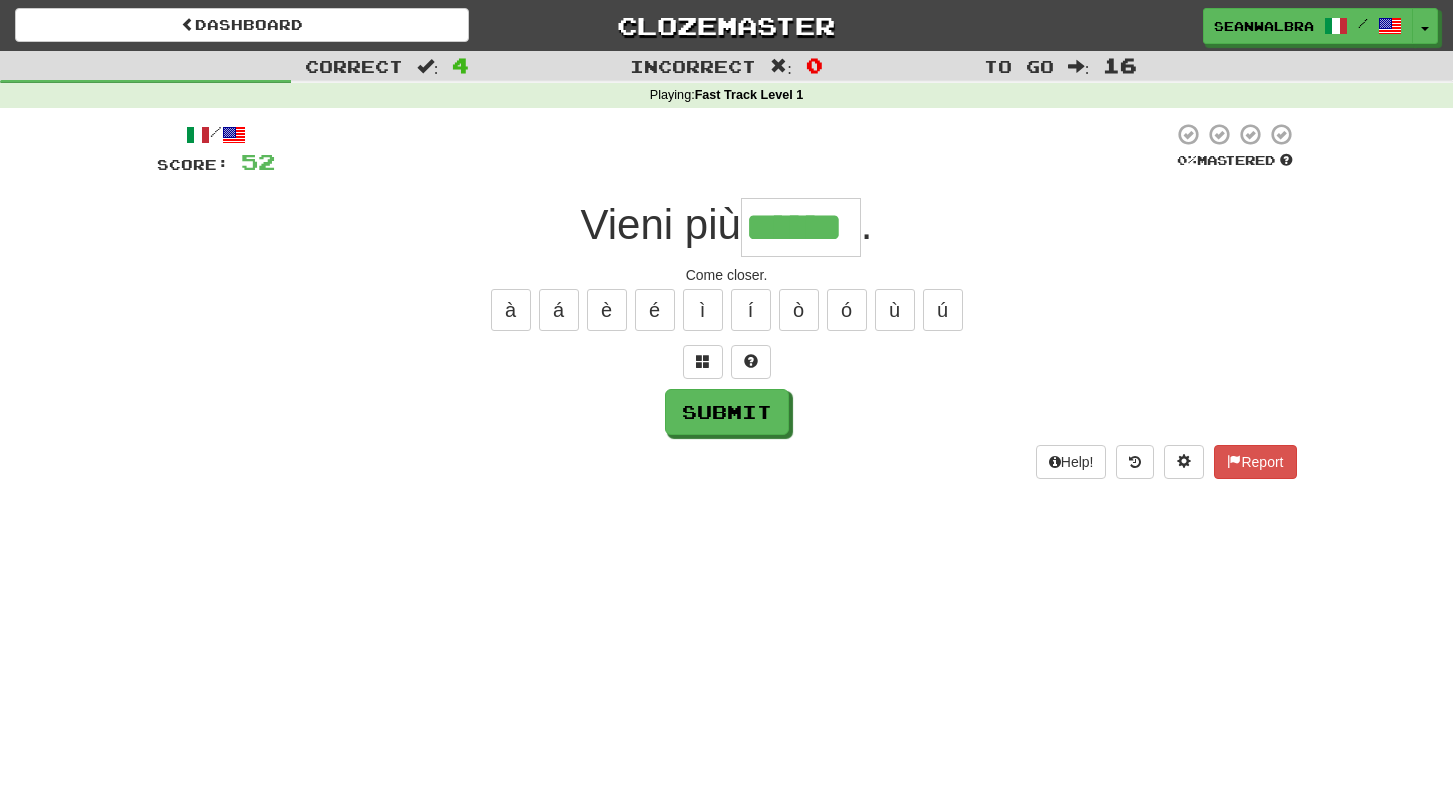 type on "******" 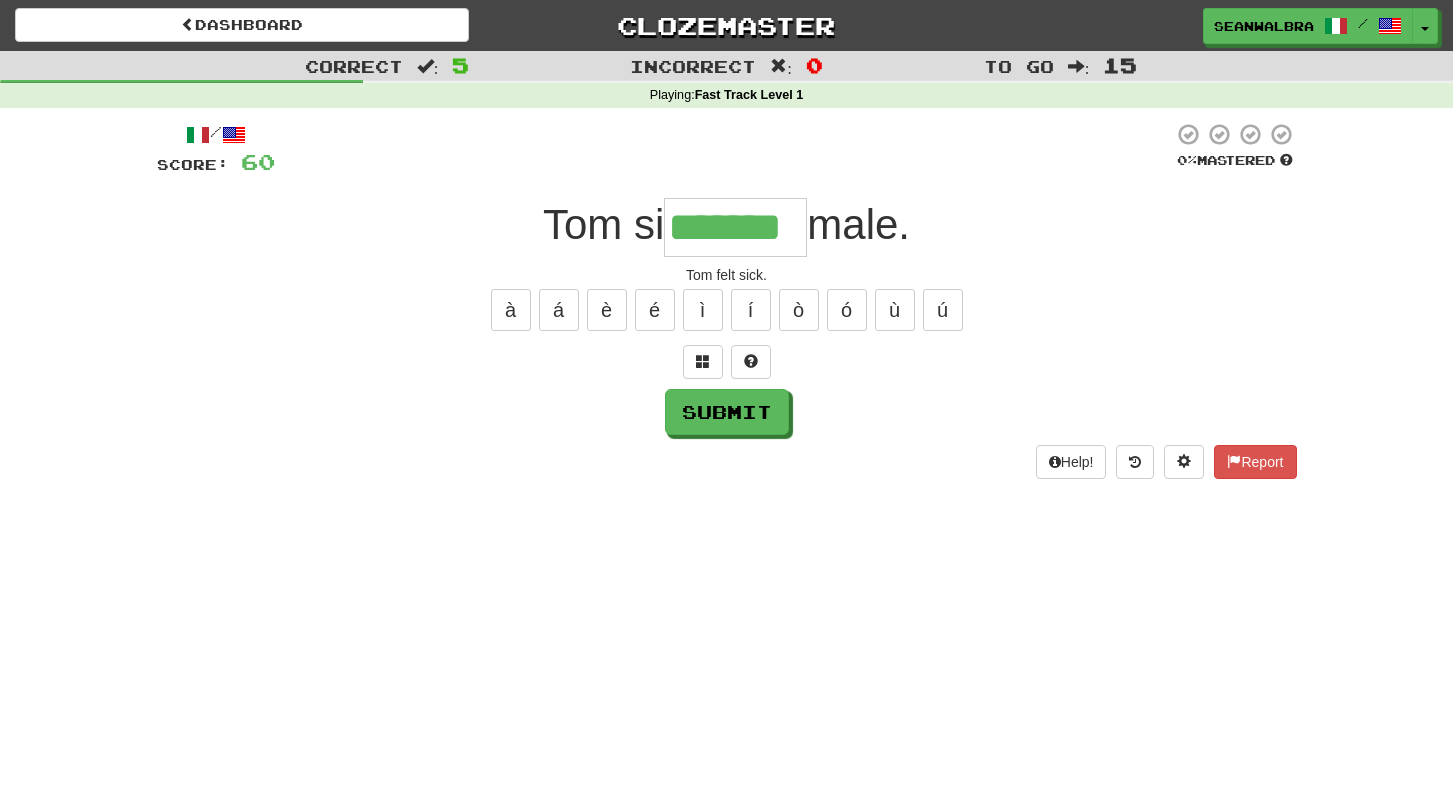 type on "*******" 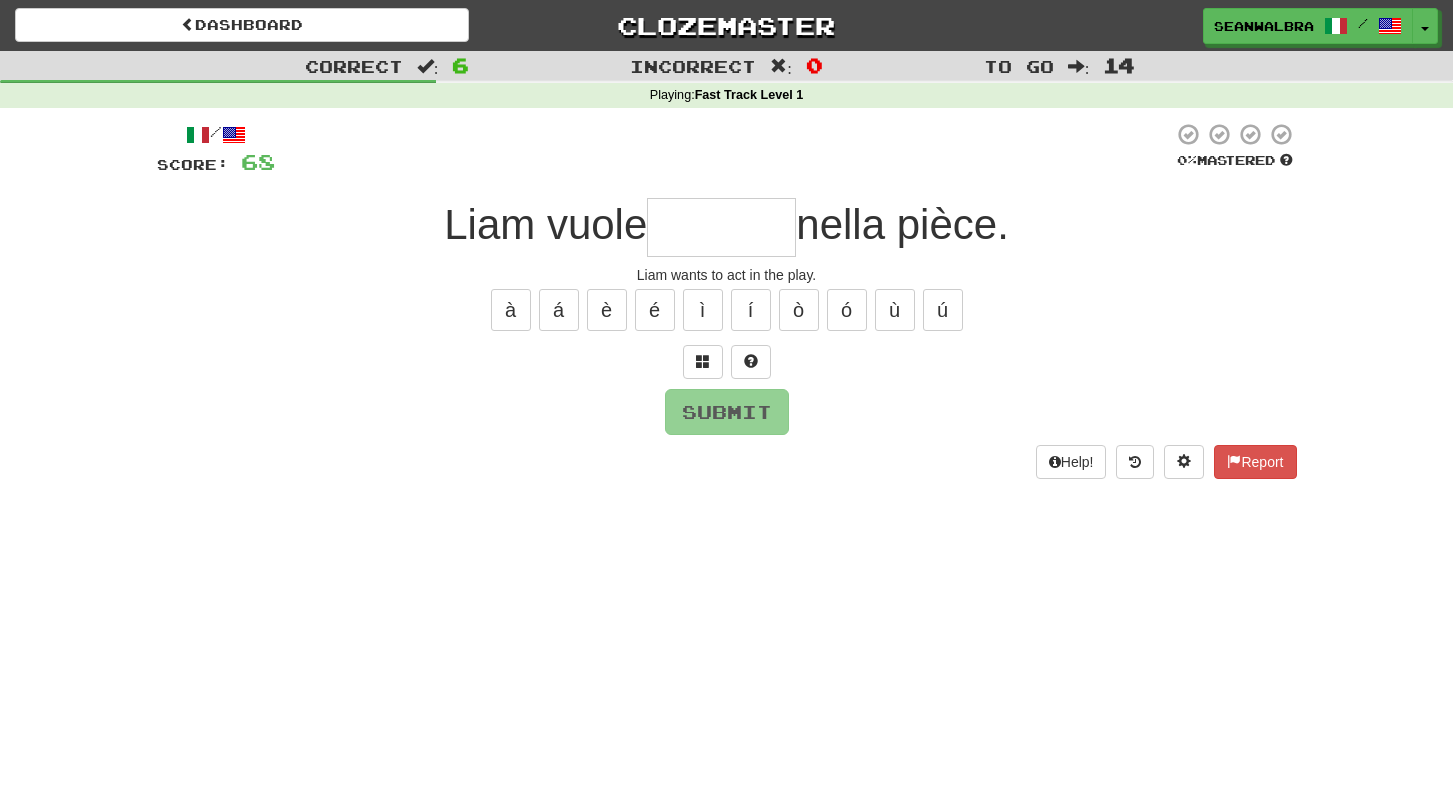 type on "*" 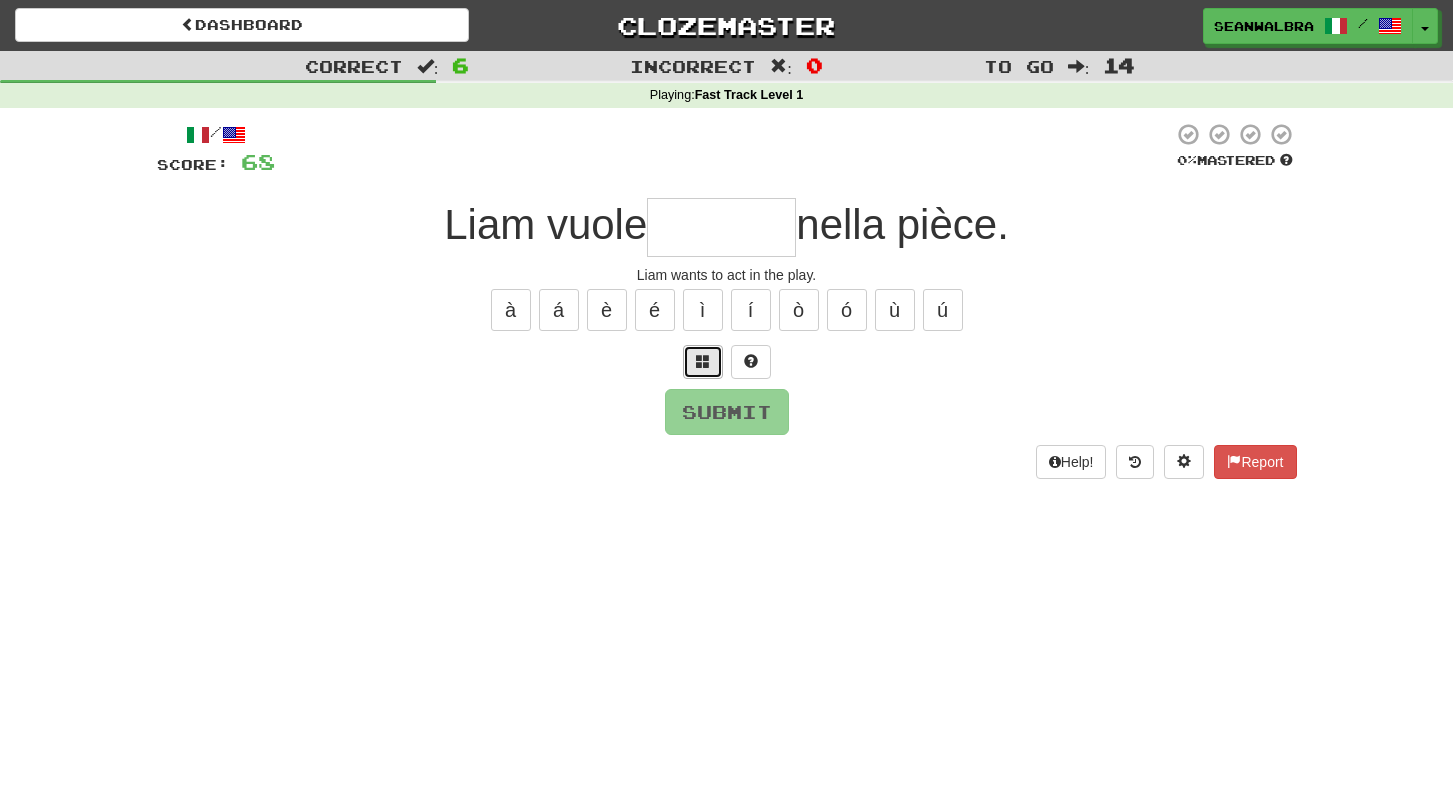click at bounding box center (703, 361) 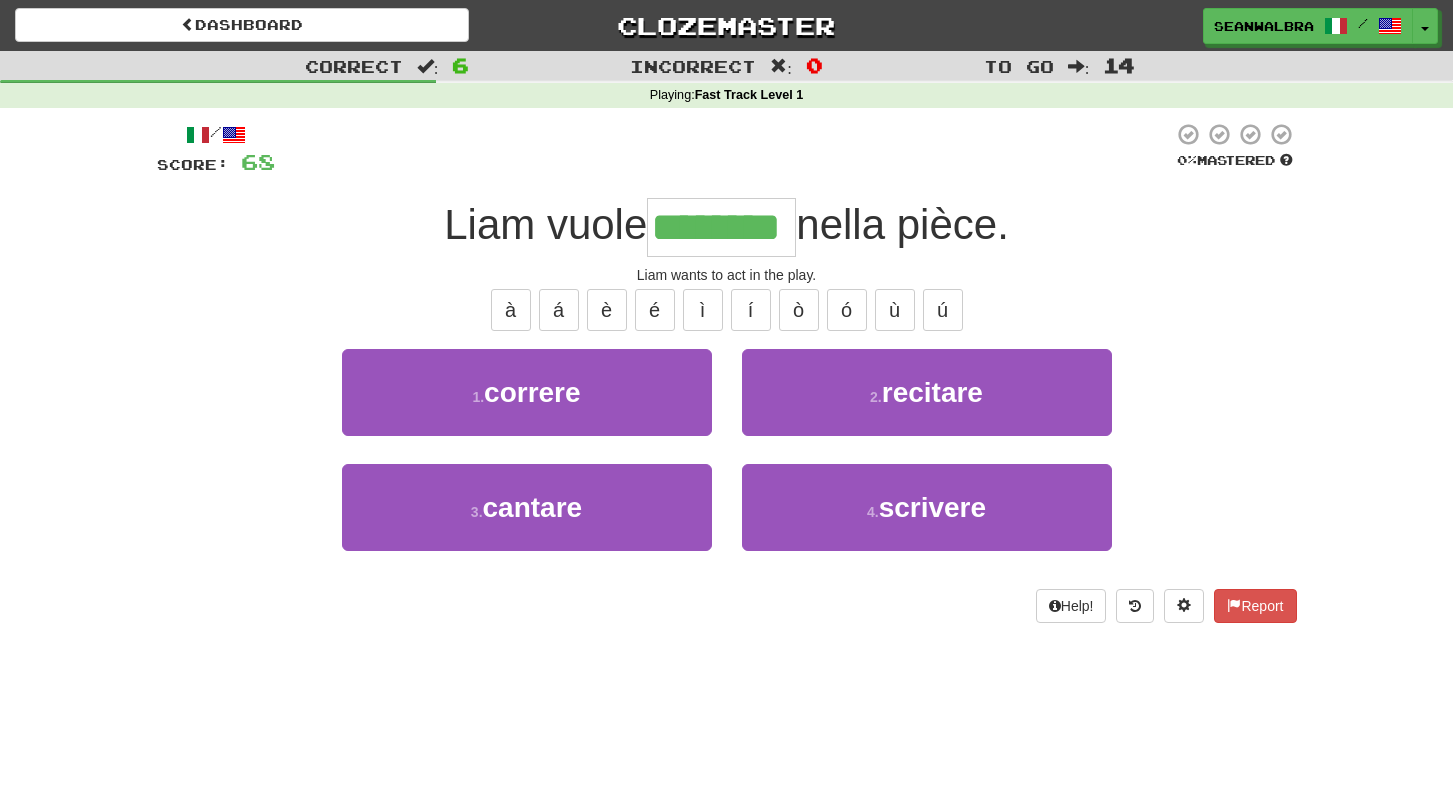 type on "********" 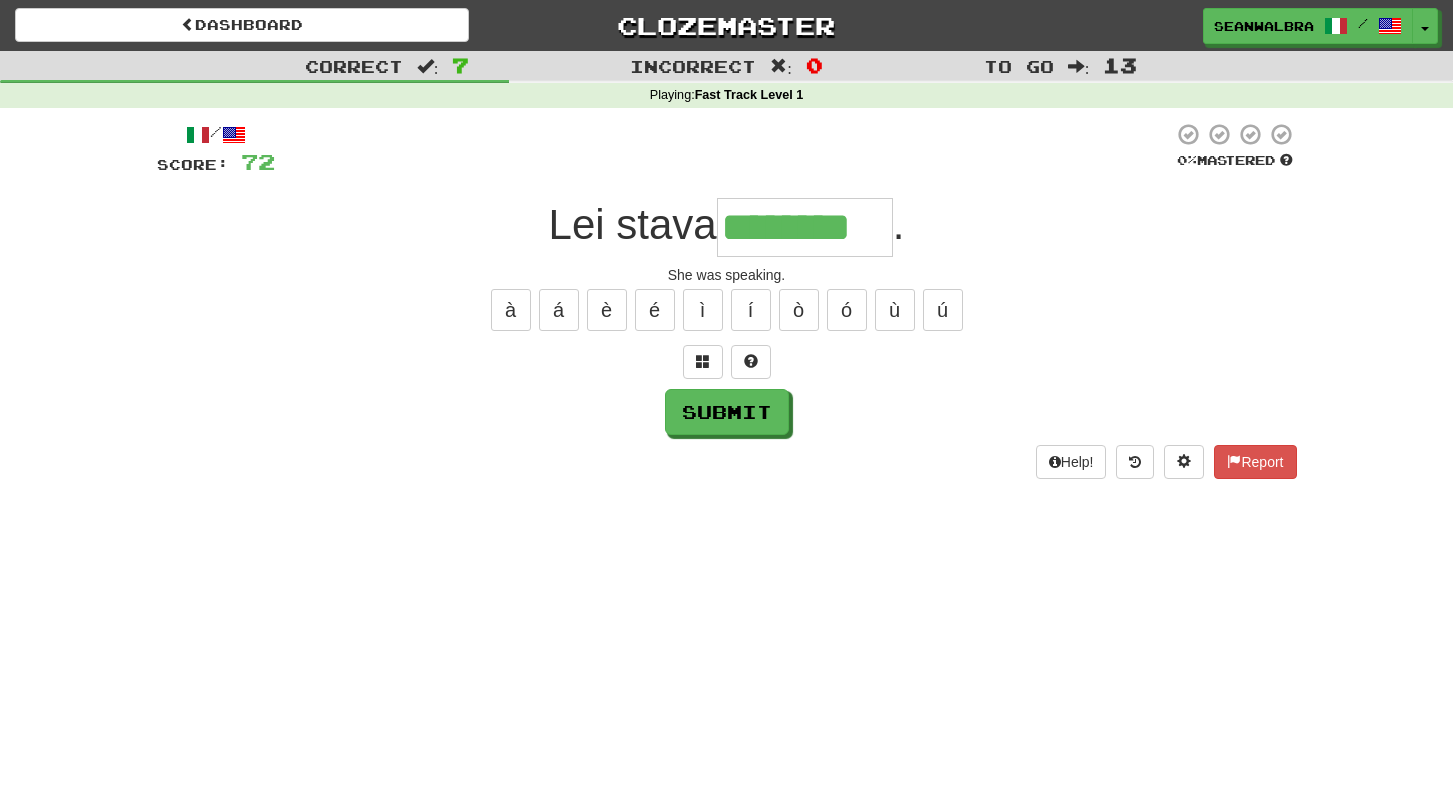 type on "********" 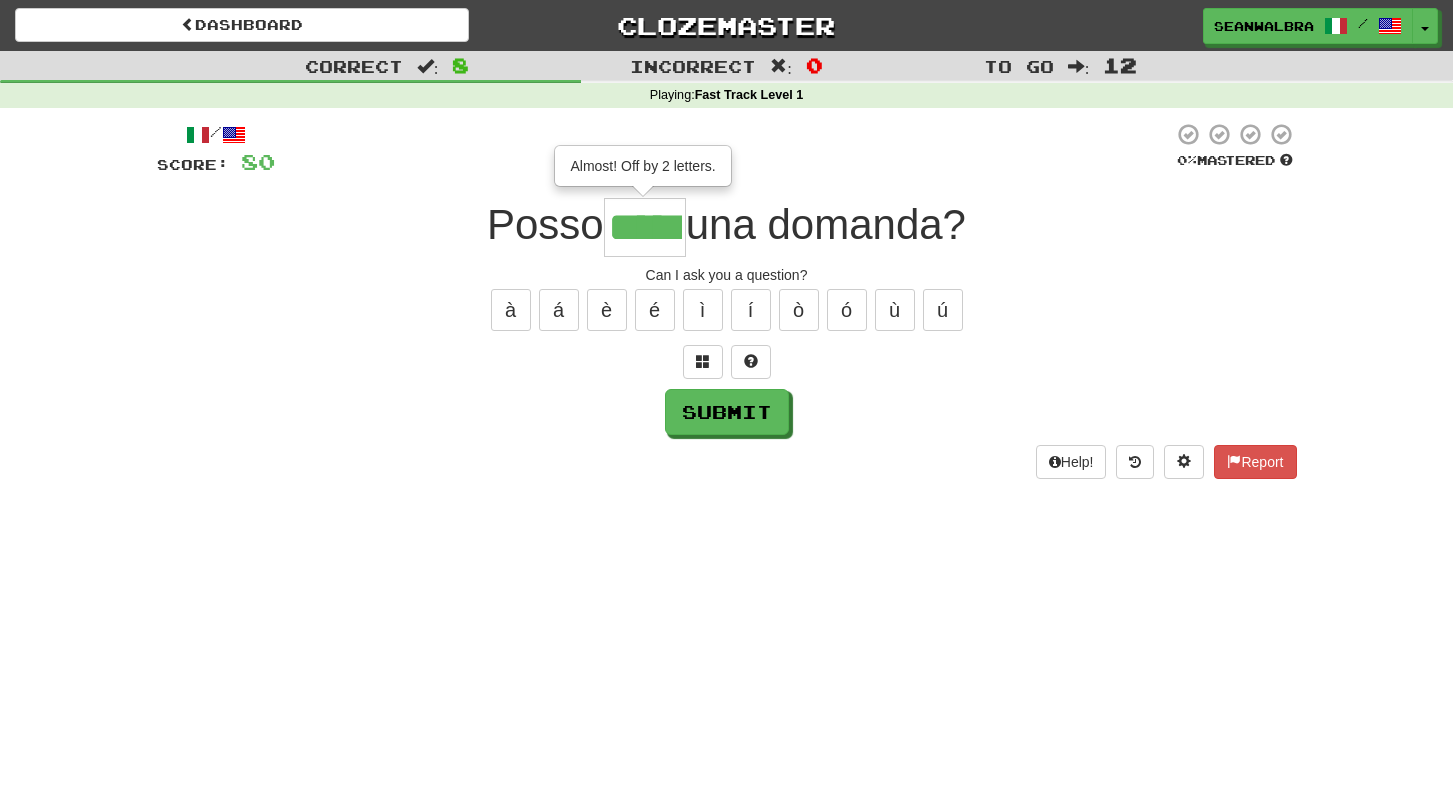 type on "*****" 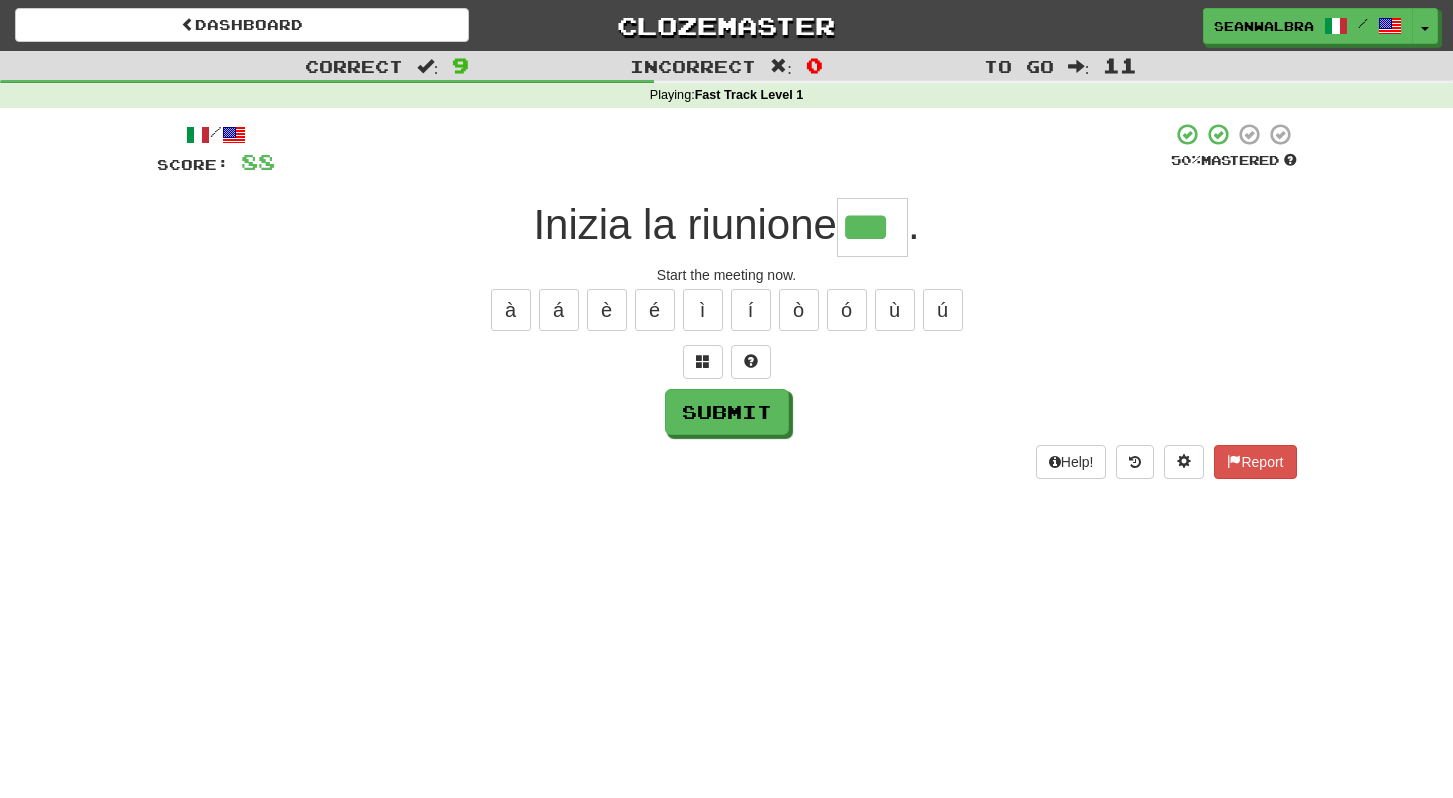 type on "***" 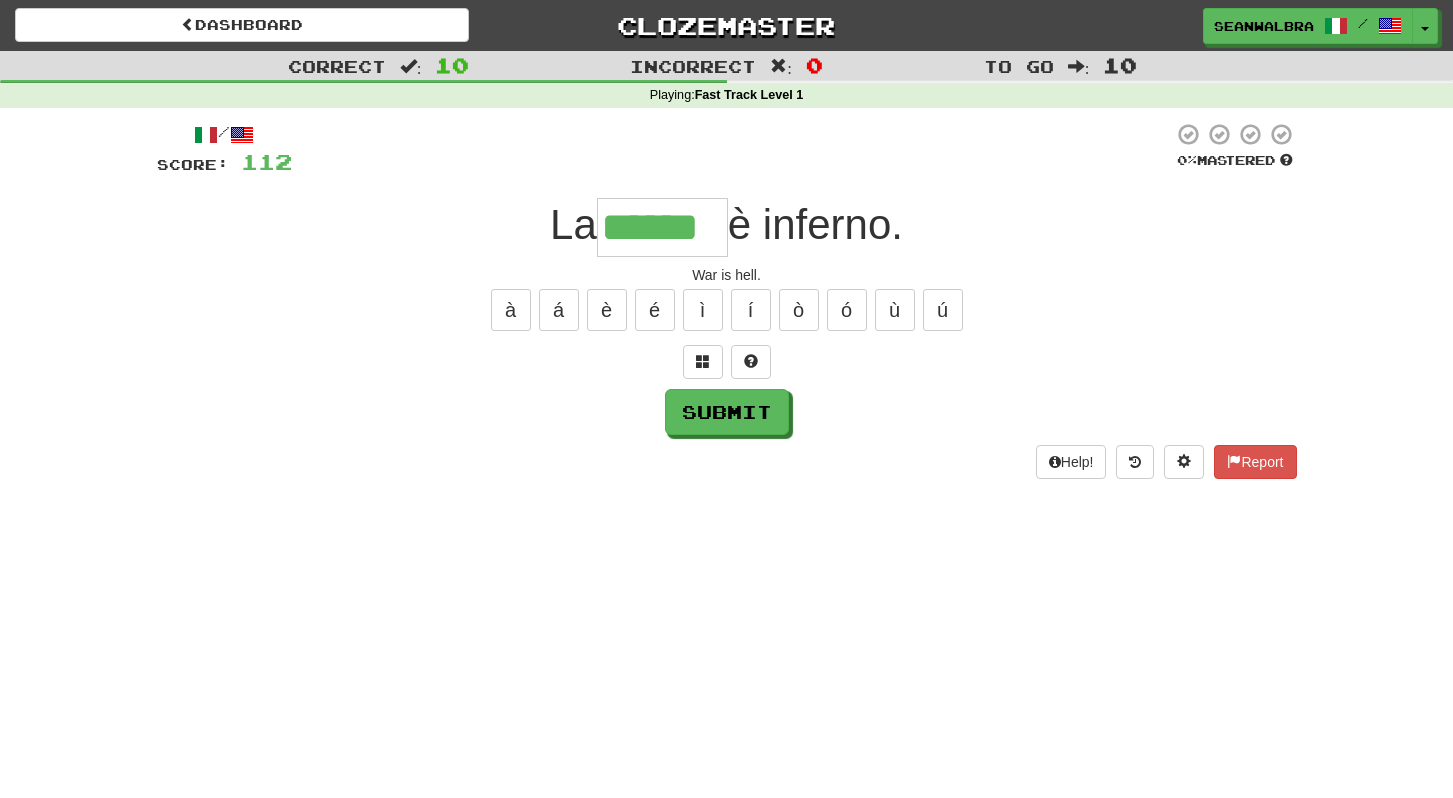 type on "******" 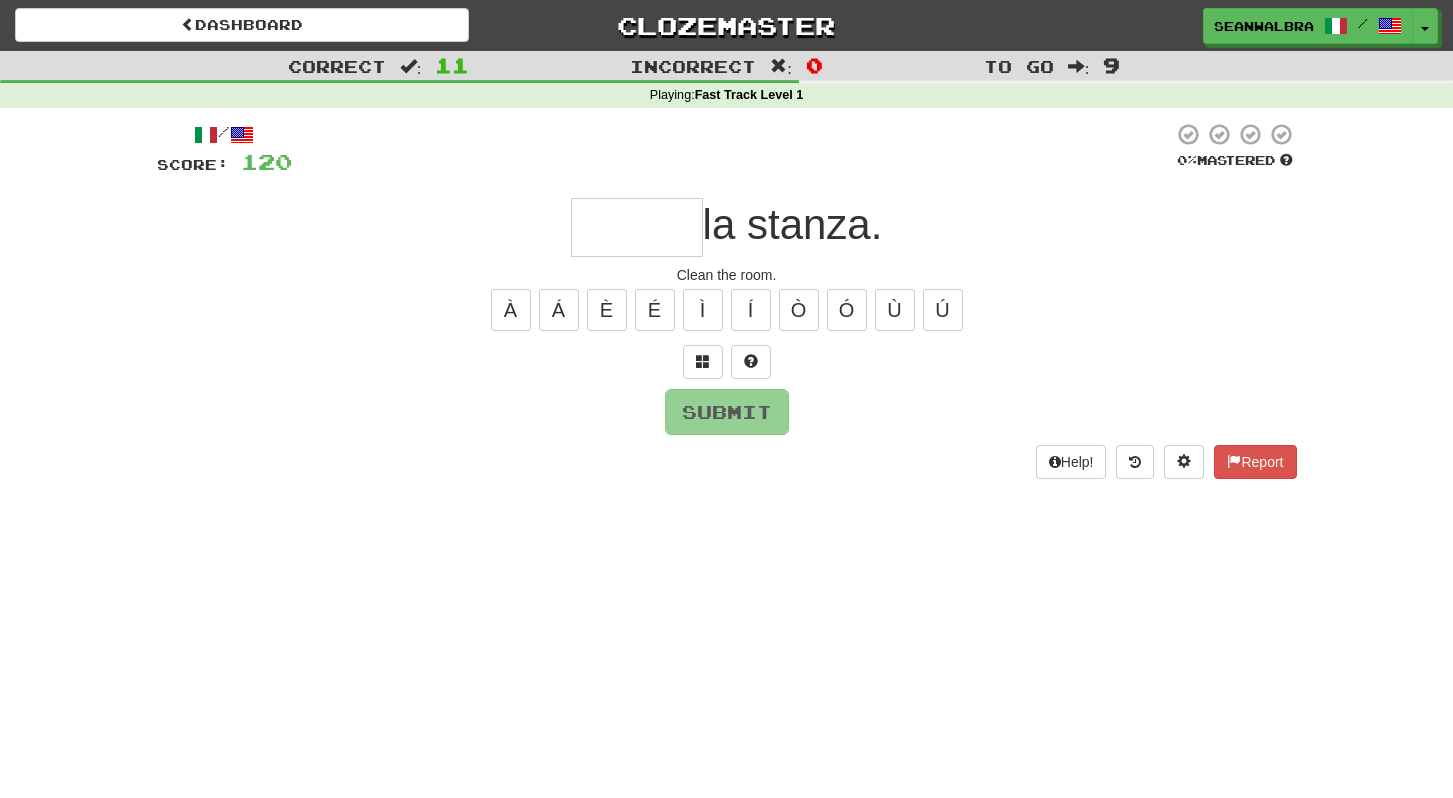 type on "*" 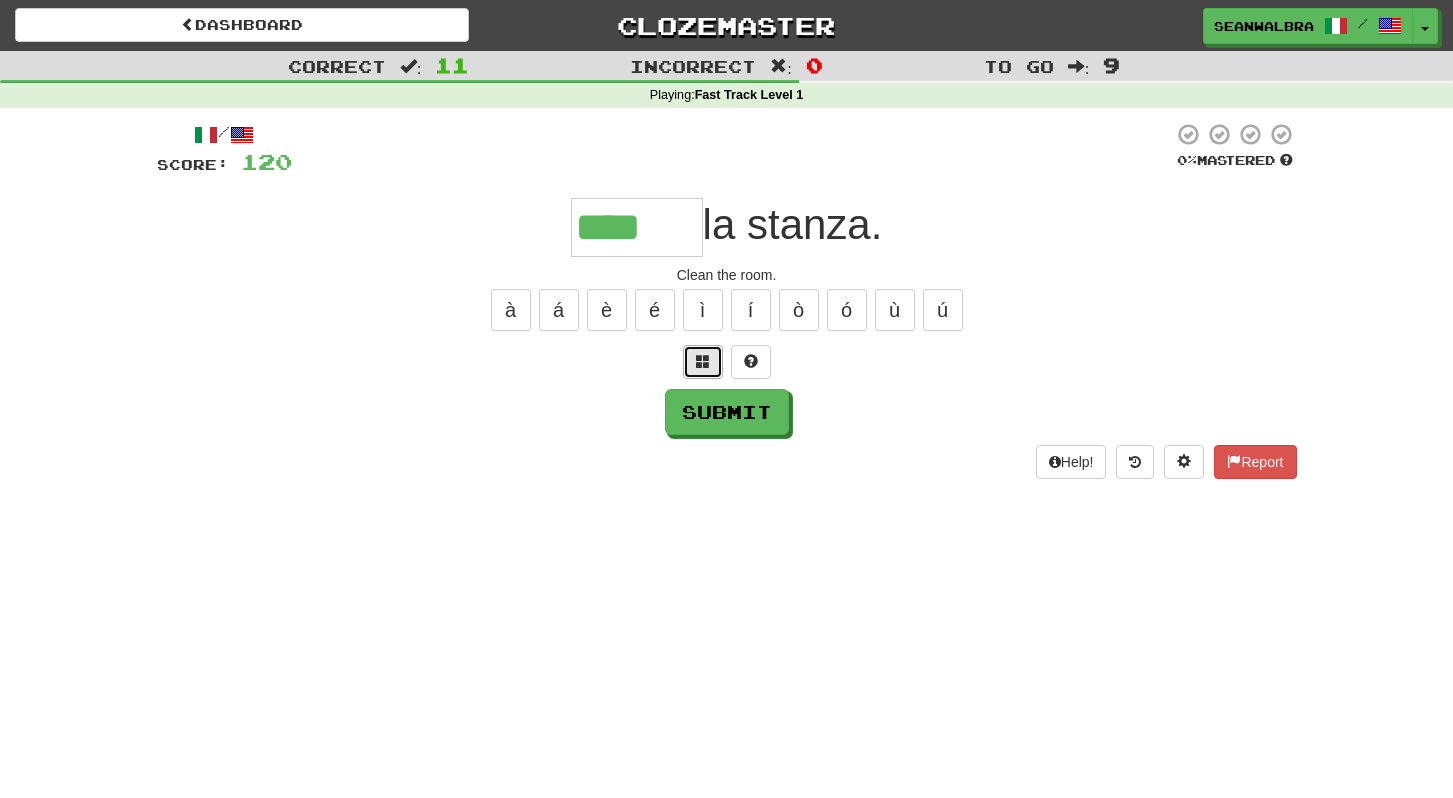 click at bounding box center [703, 361] 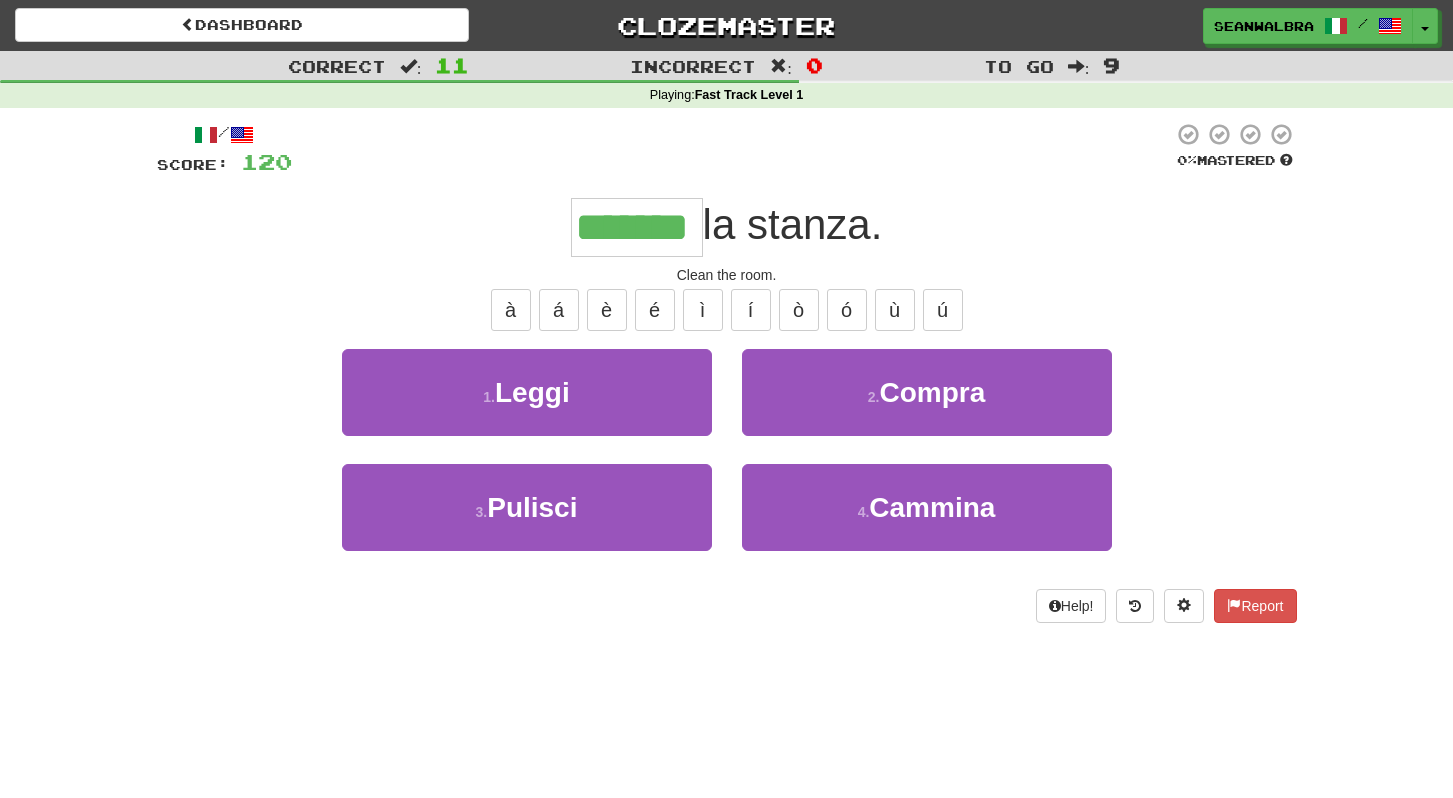 type on "*******" 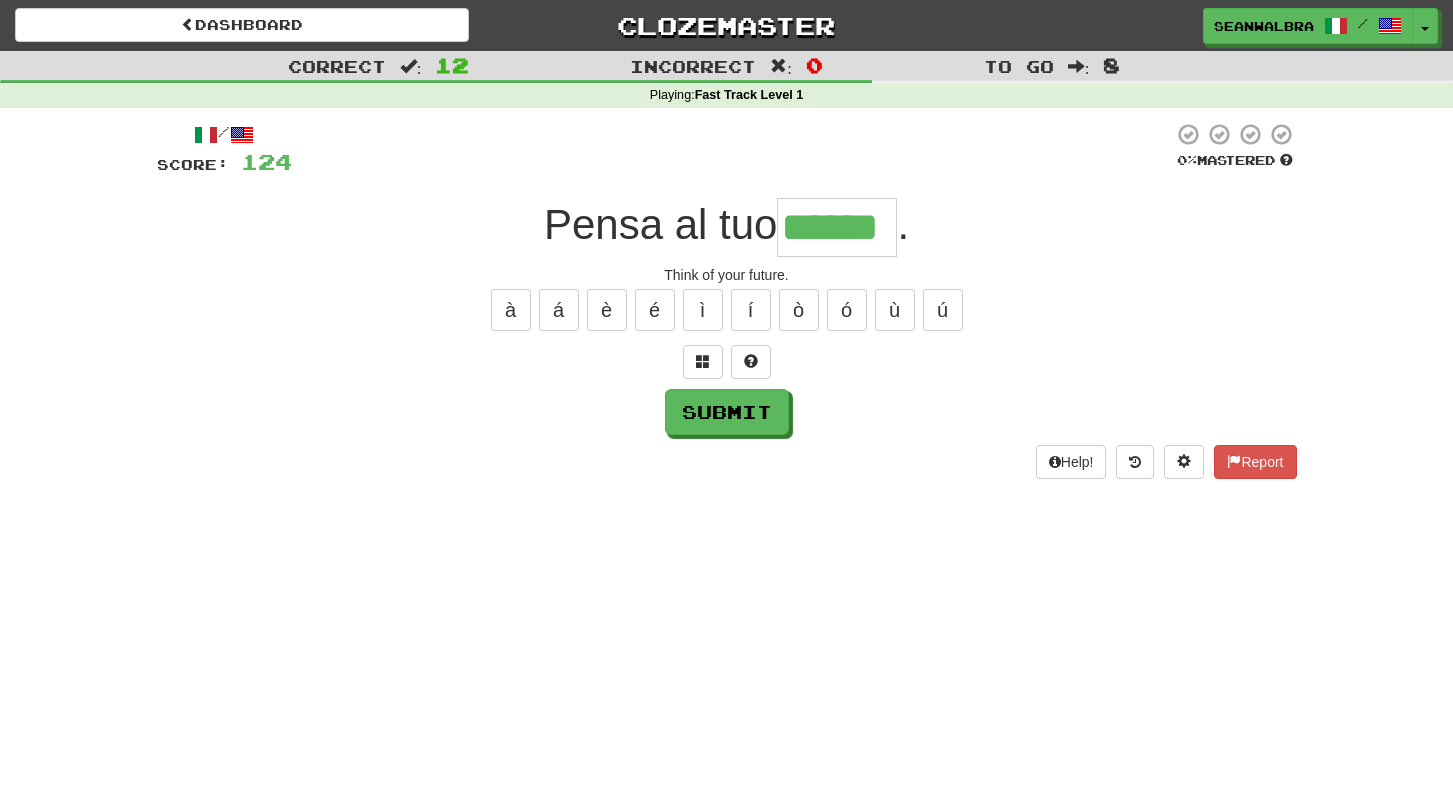 type on "******" 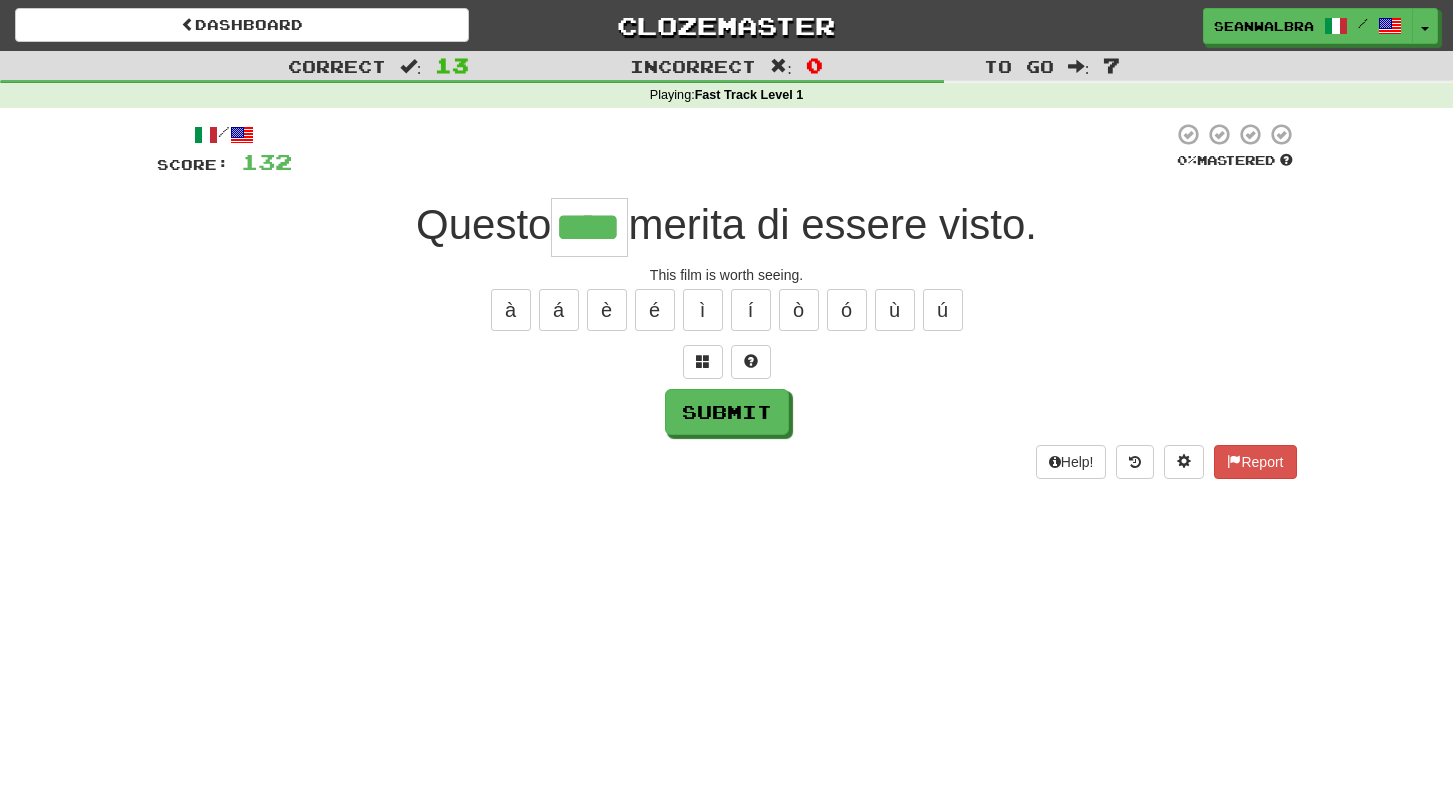 type on "****" 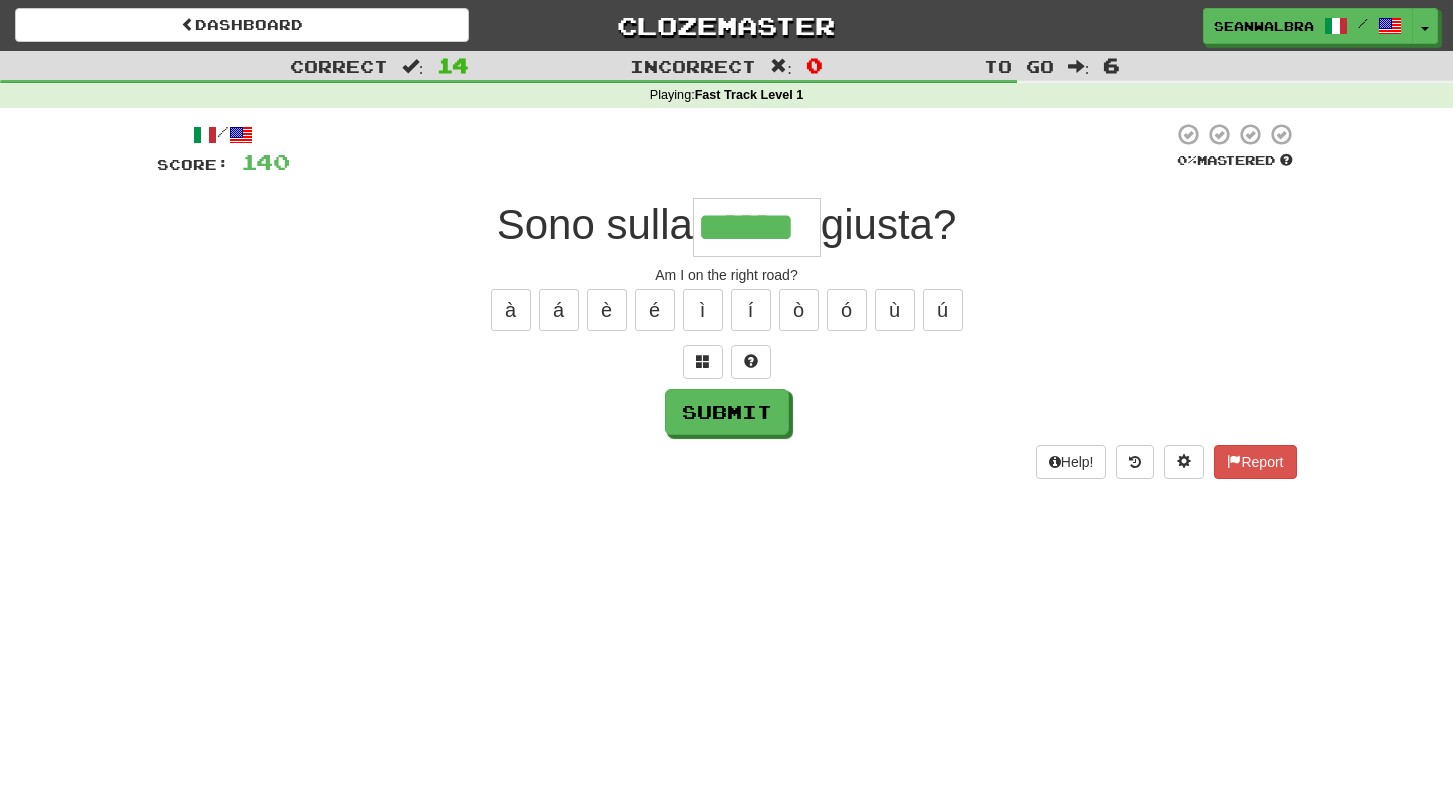 type on "******" 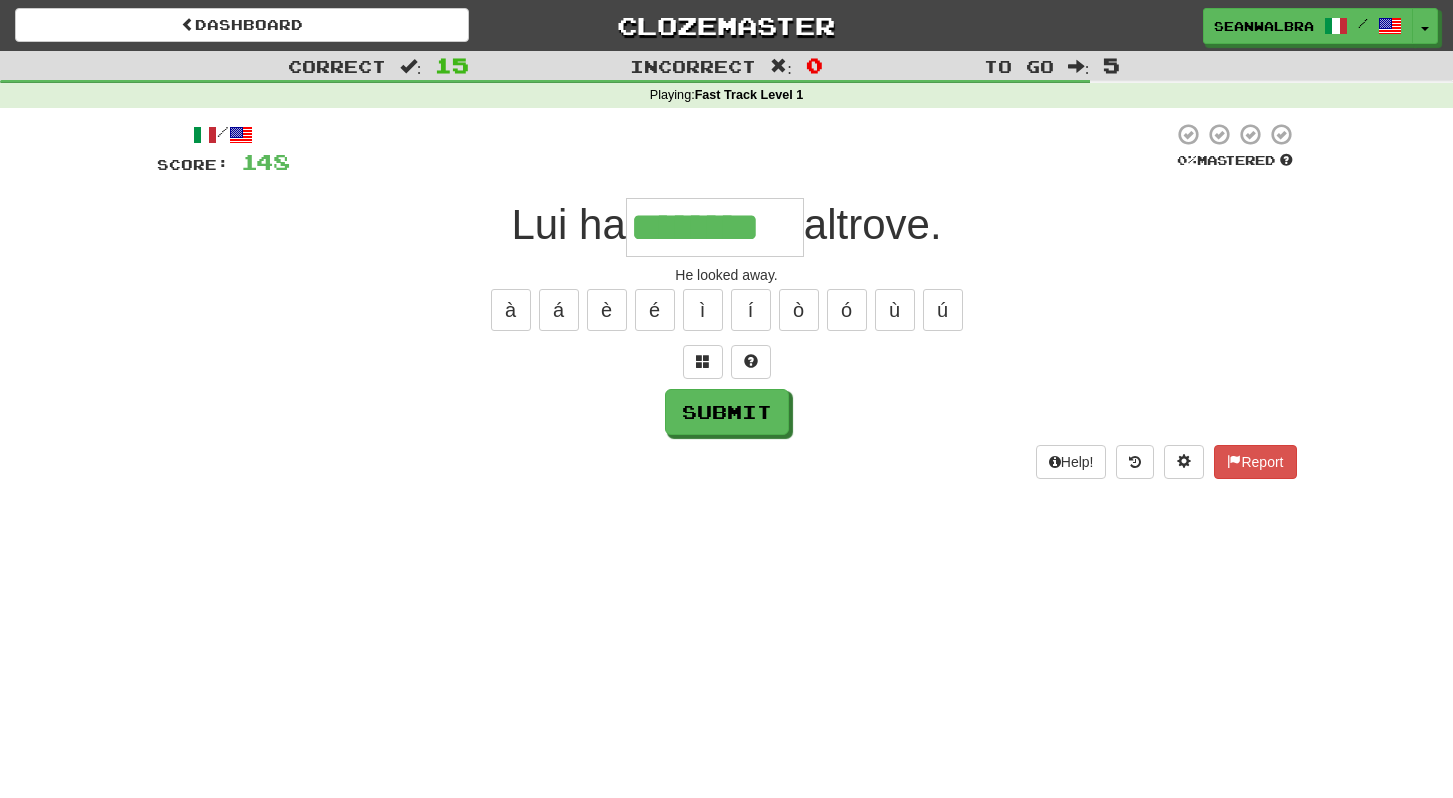 type on "********" 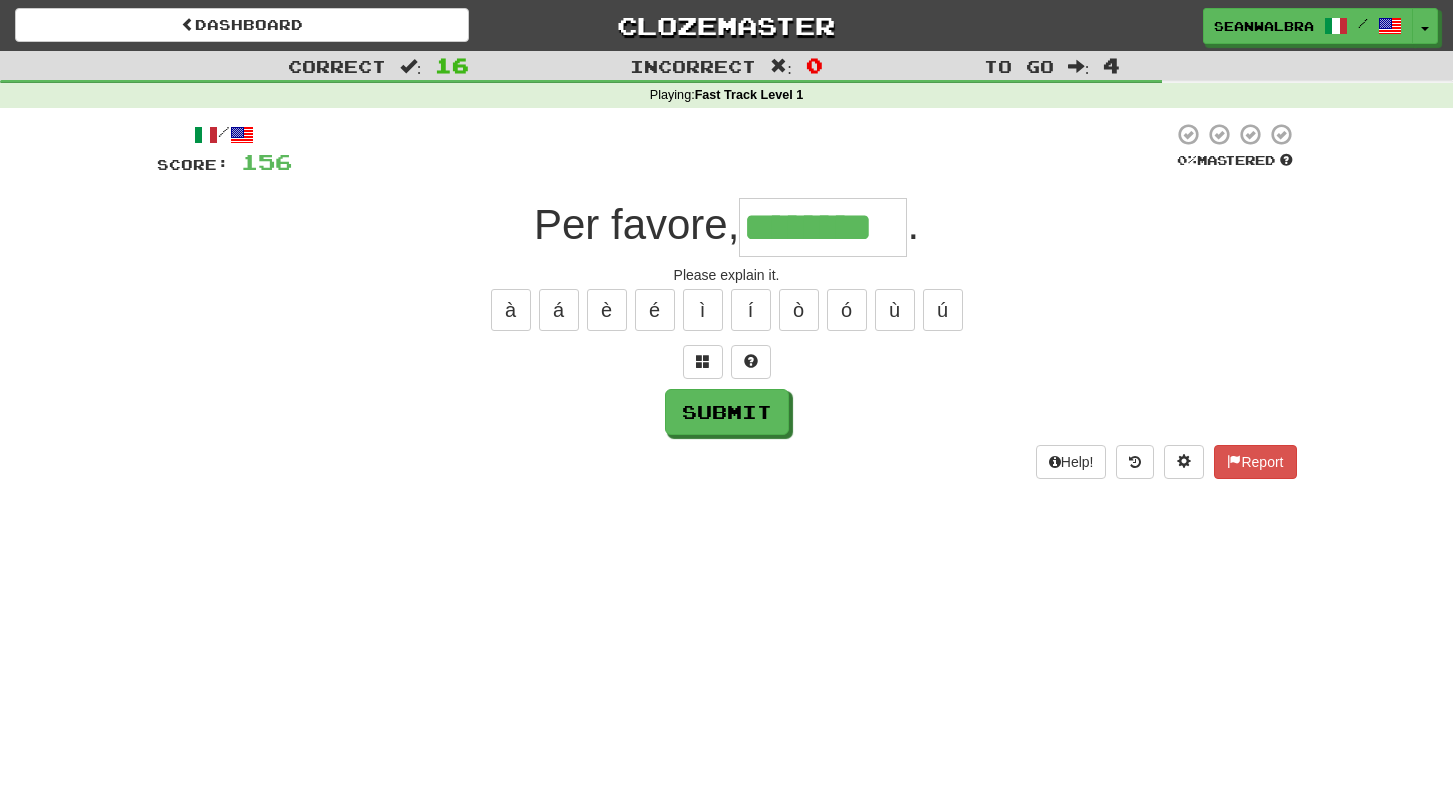 type on "********" 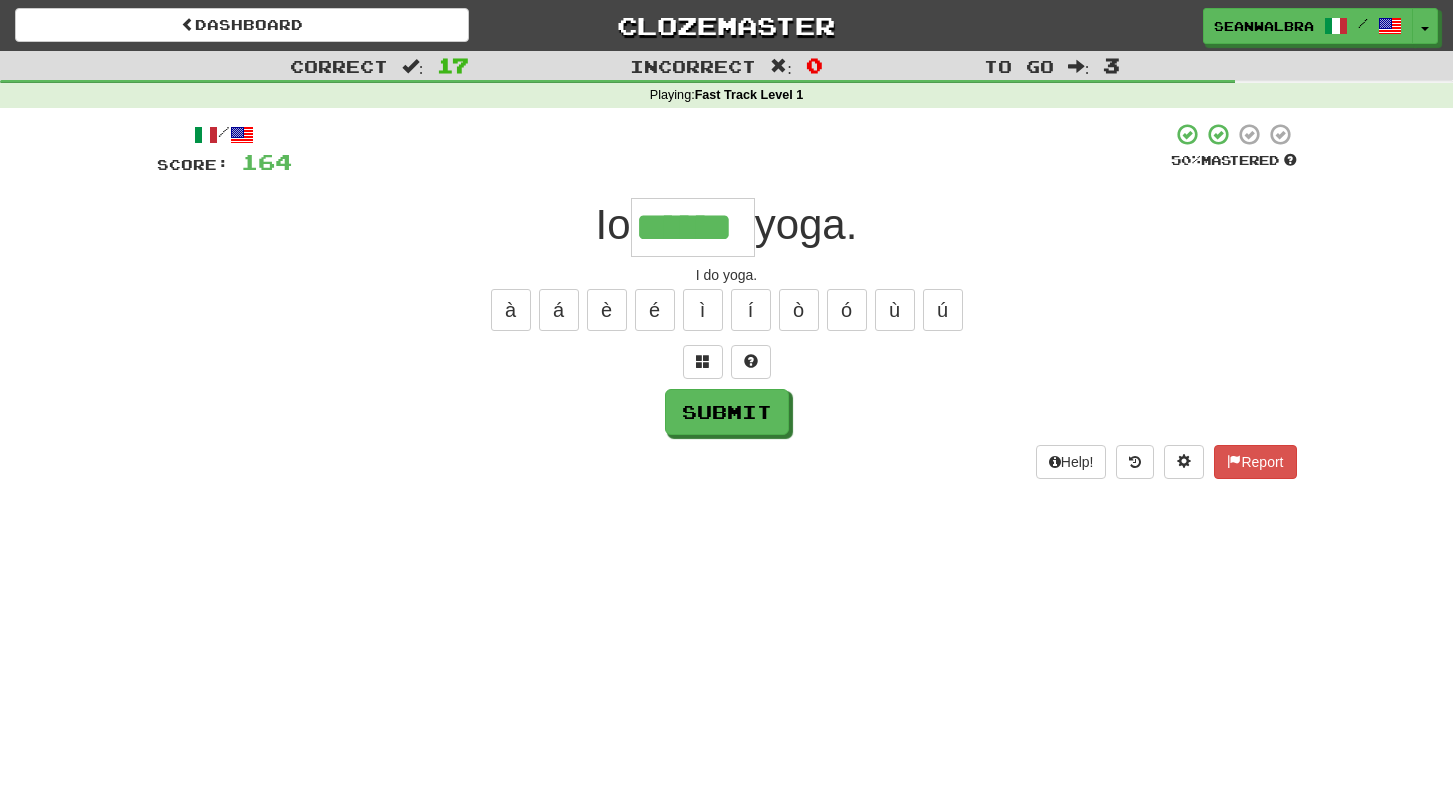 type on "******" 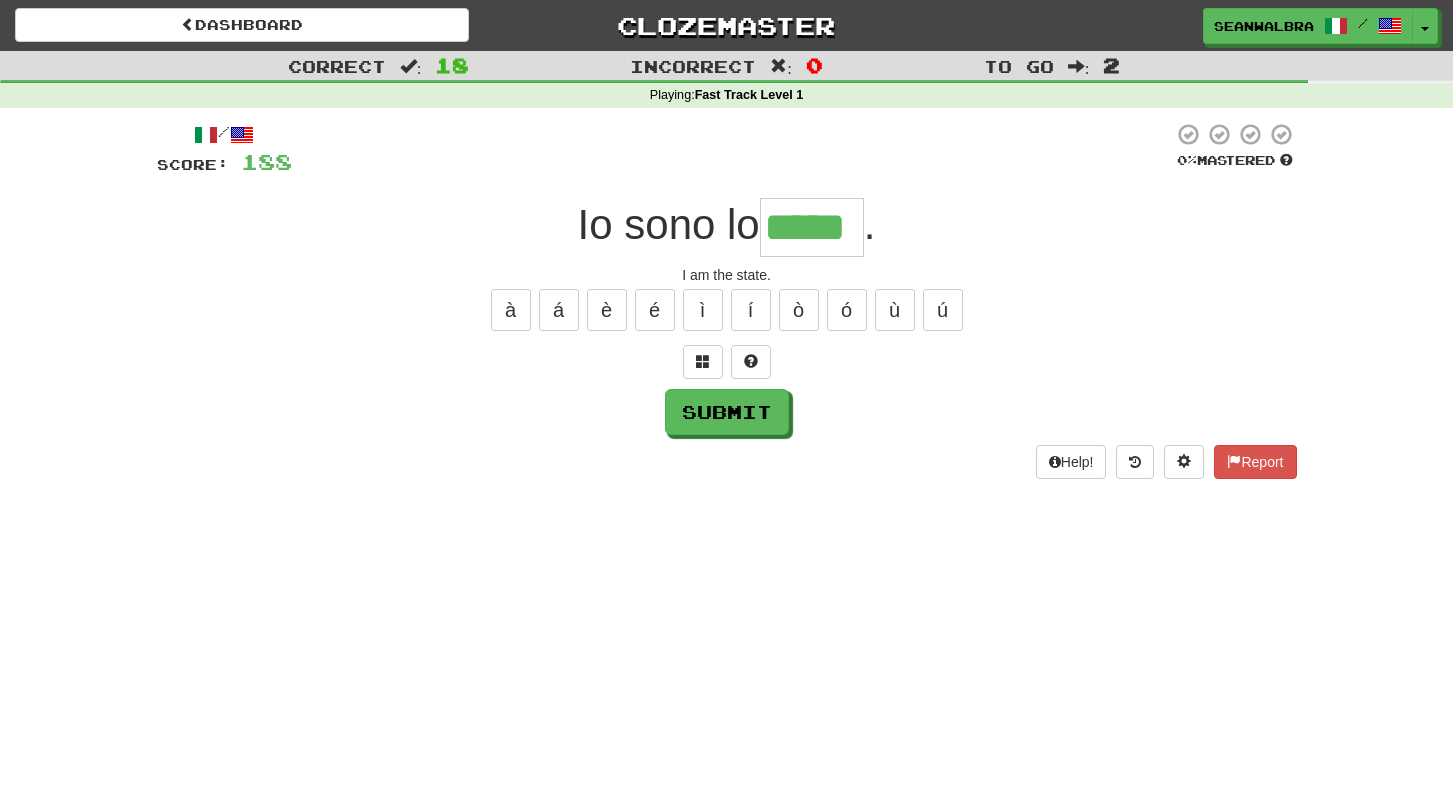 type on "*****" 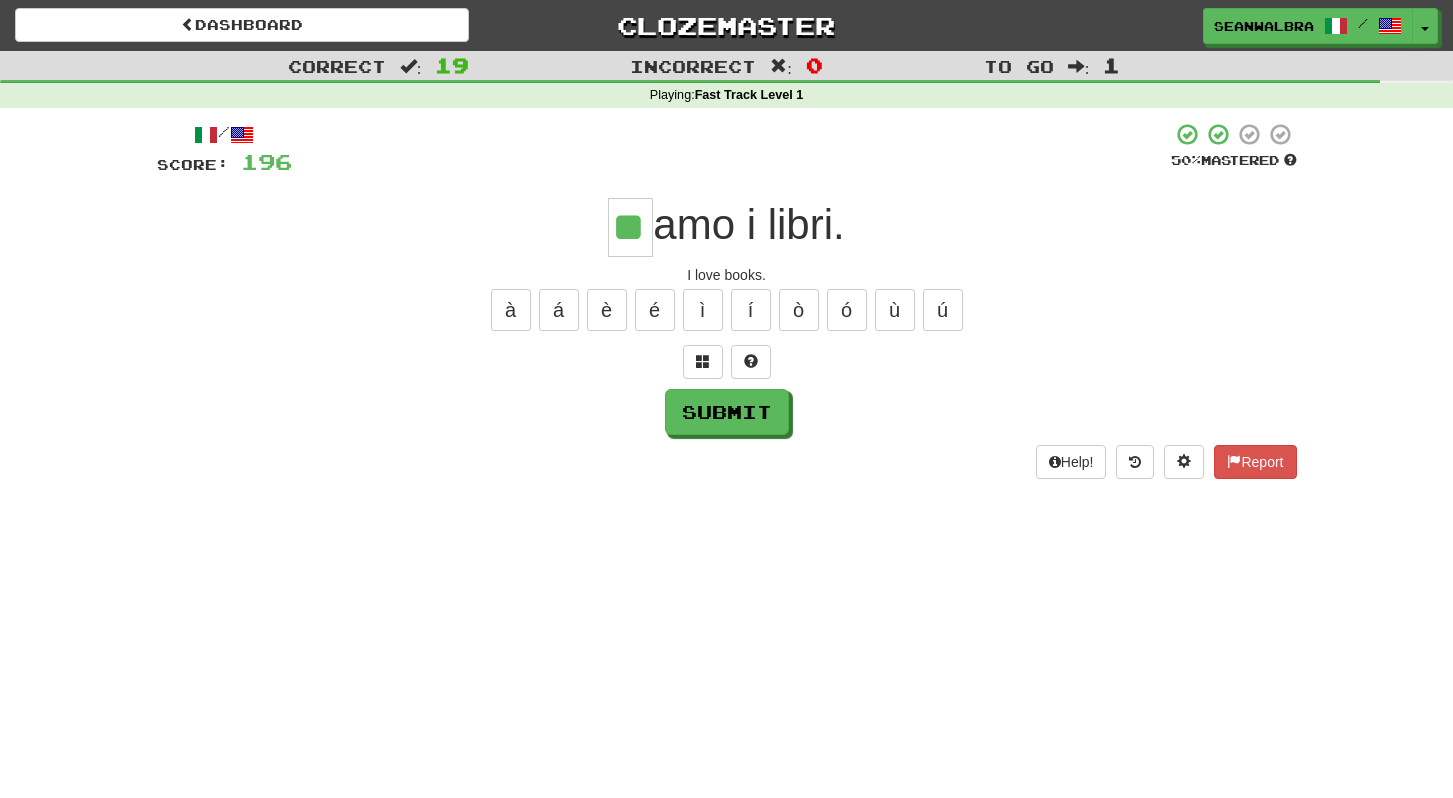 type on "**" 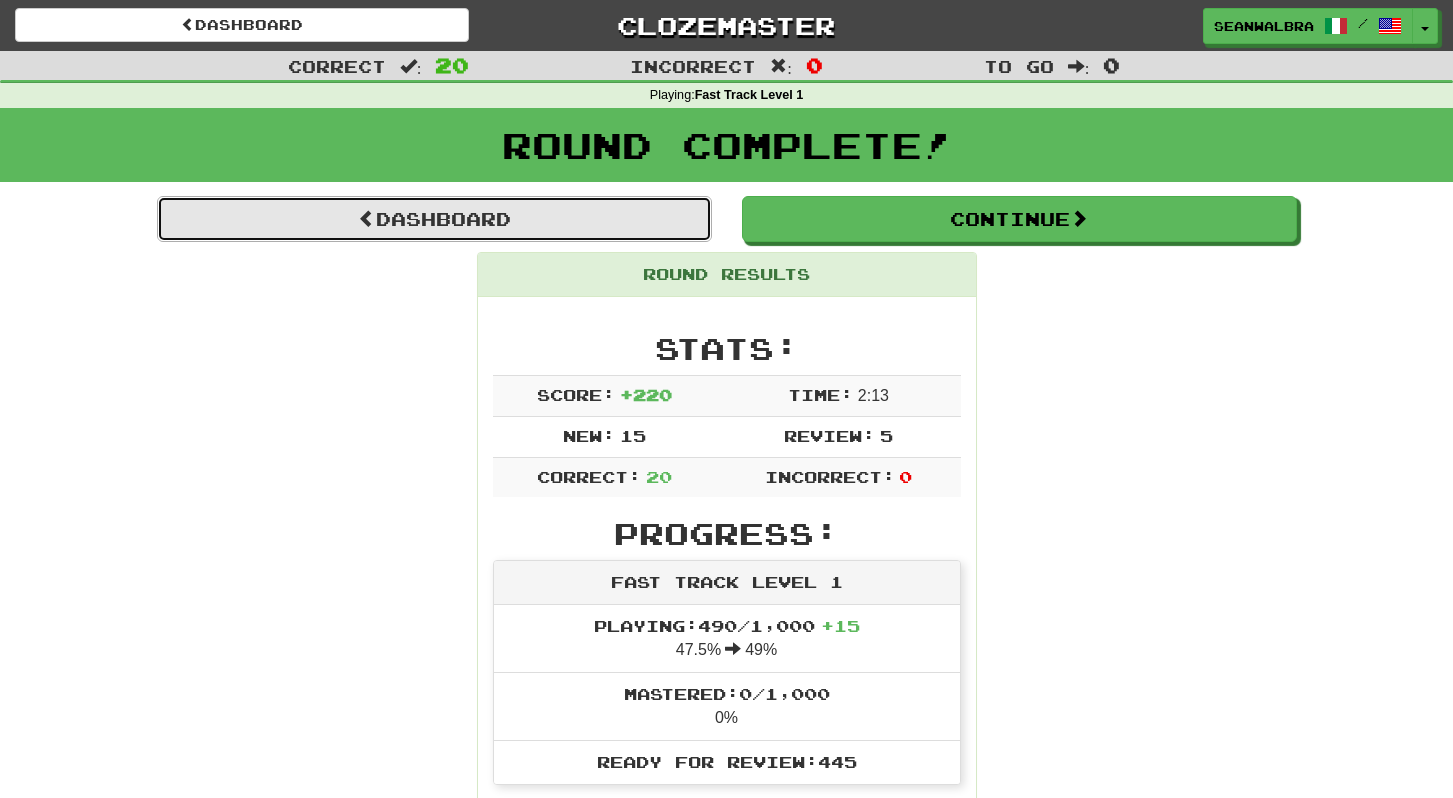 click on "Dashboard" at bounding box center [434, 219] 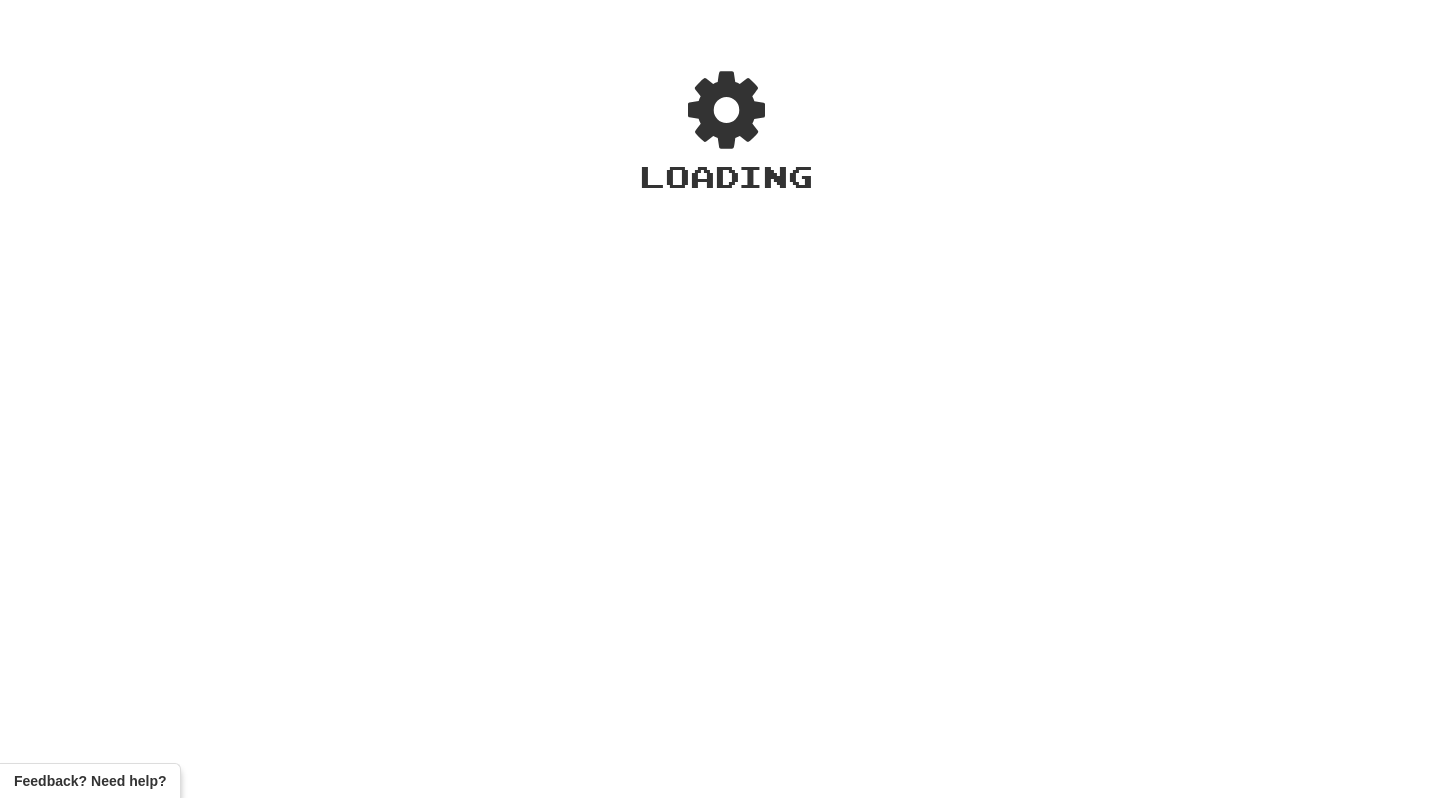 scroll, scrollTop: 0, scrollLeft: 0, axis: both 